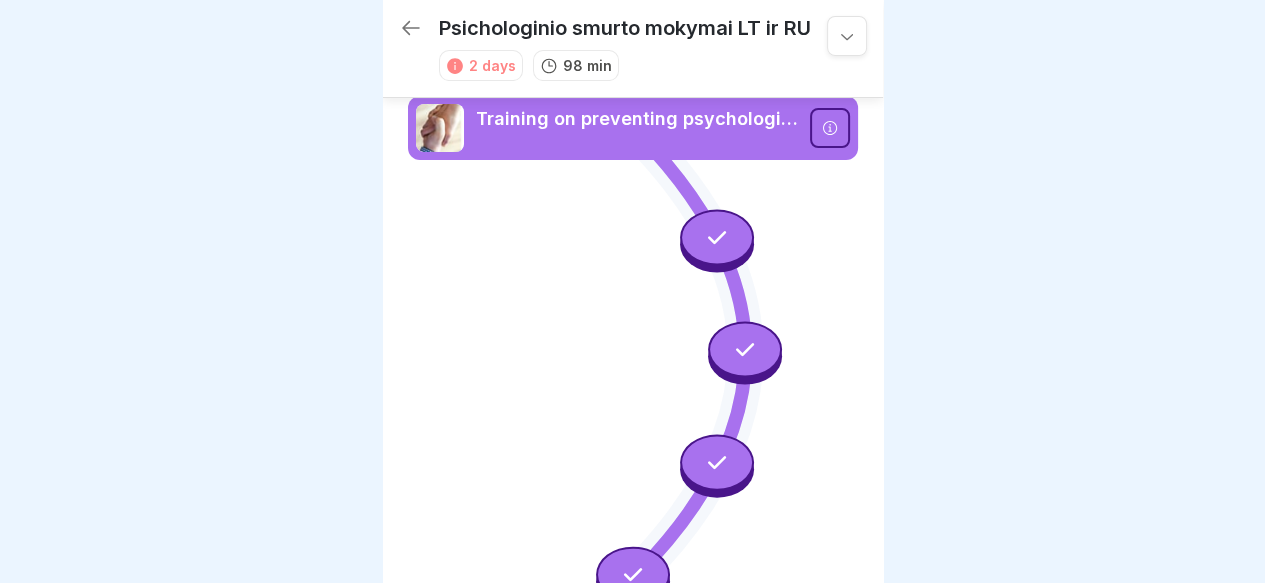 scroll, scrollTop: 0, scrollLeft: 0, axis: both 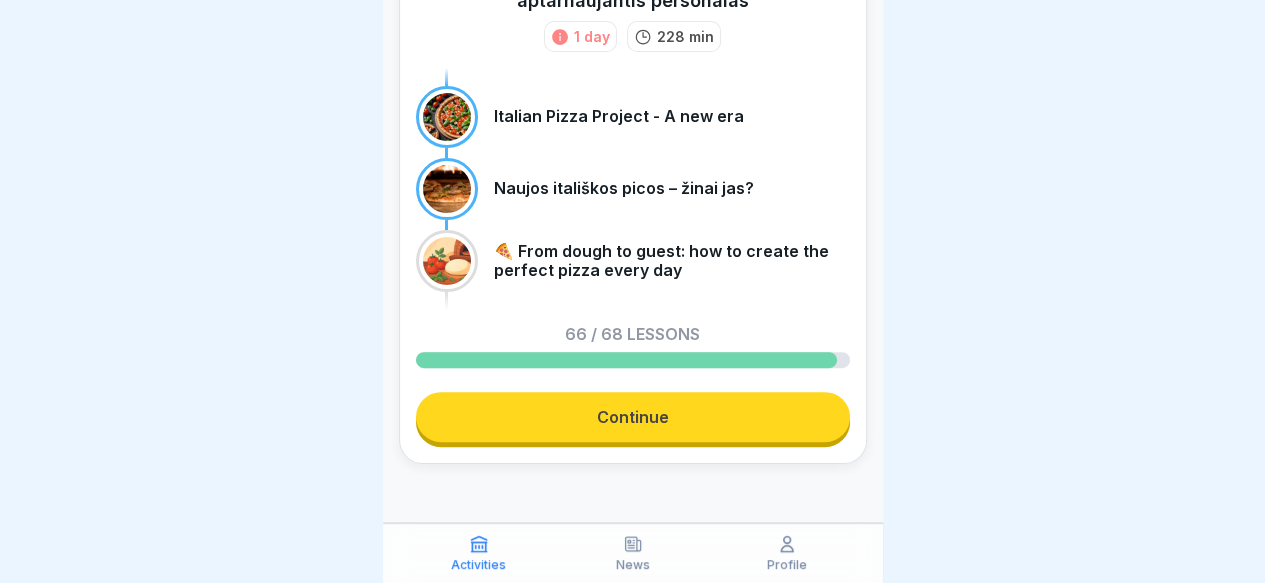 click on "Continue" at bounding box center (633, 417) 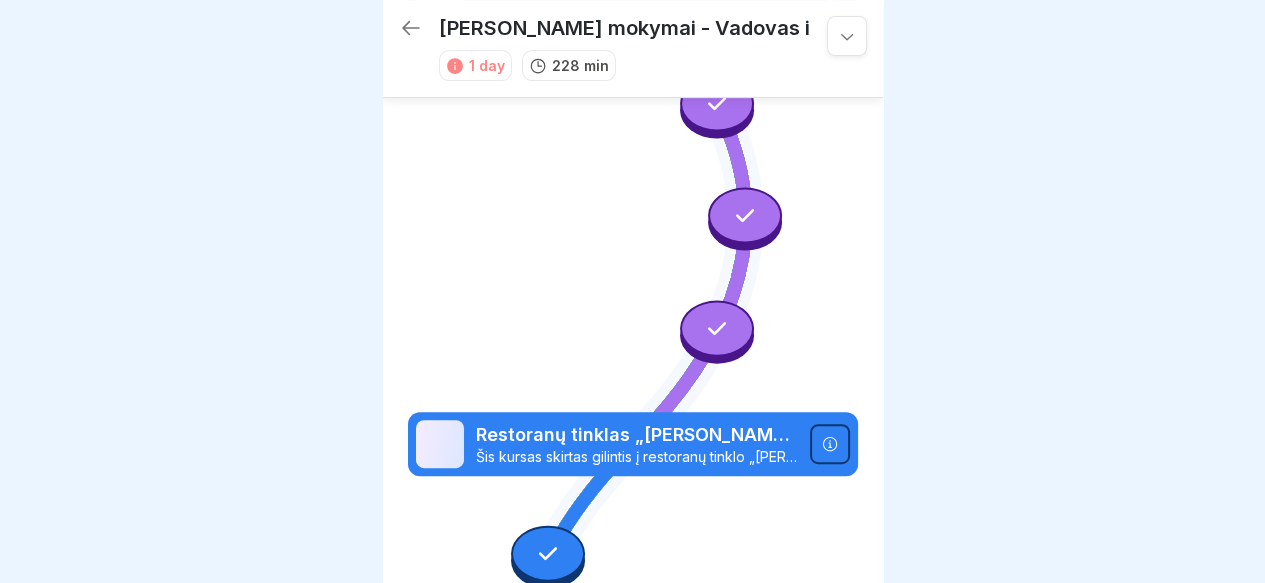 scroll, scrollTop: 8, scrollLeft: 0, axis: vertical 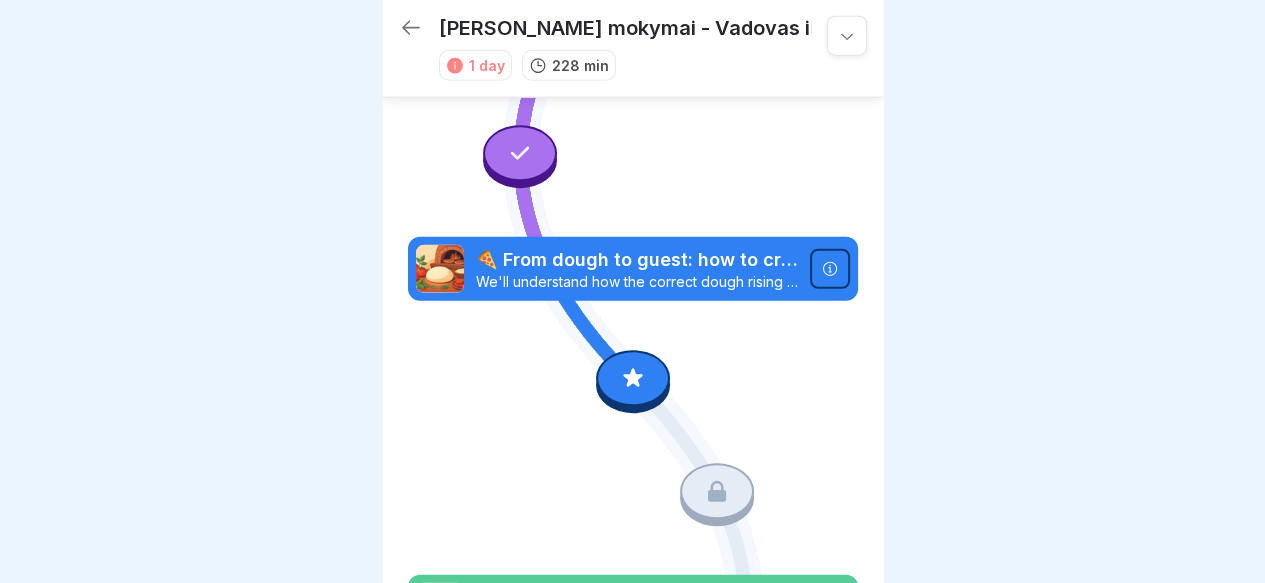 click 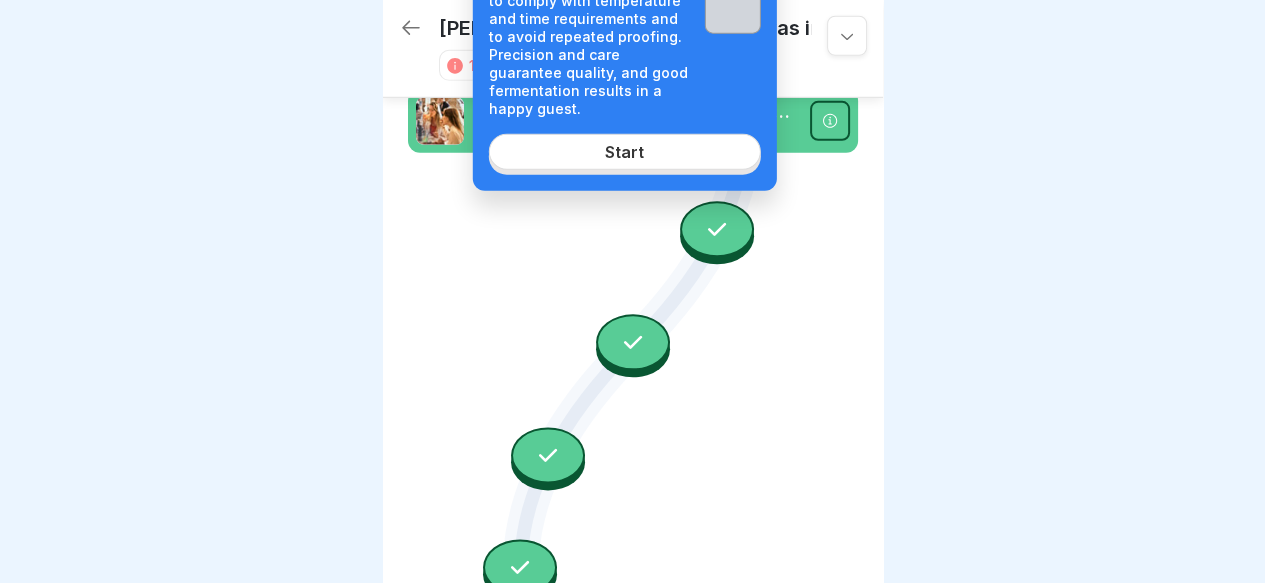 scroll, scrollTop: 2946, scrollLeft: 0, axis: vertical 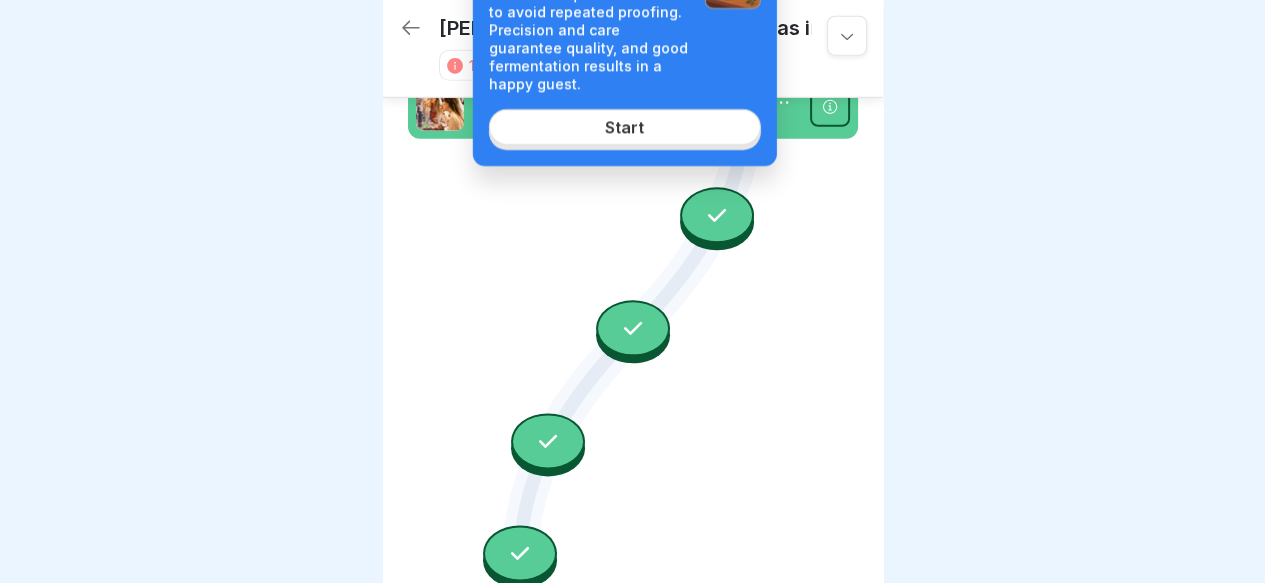 click on "Start" at bounding box center [624, 127] 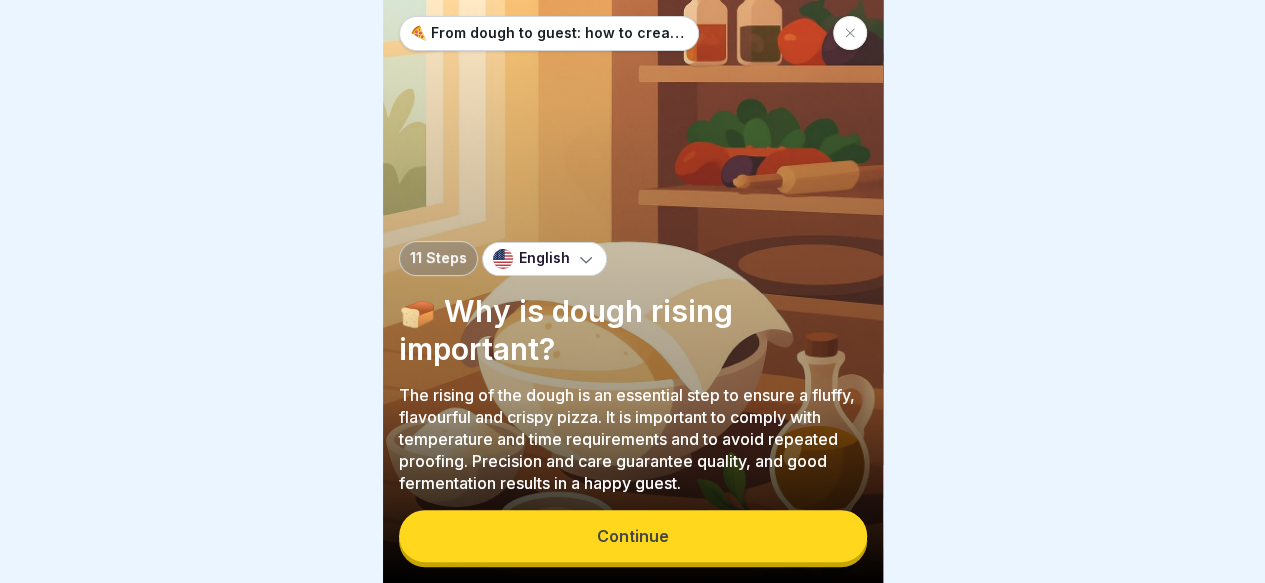 scroll, scrollTop: 0, scrollLeft: 0, axis: both 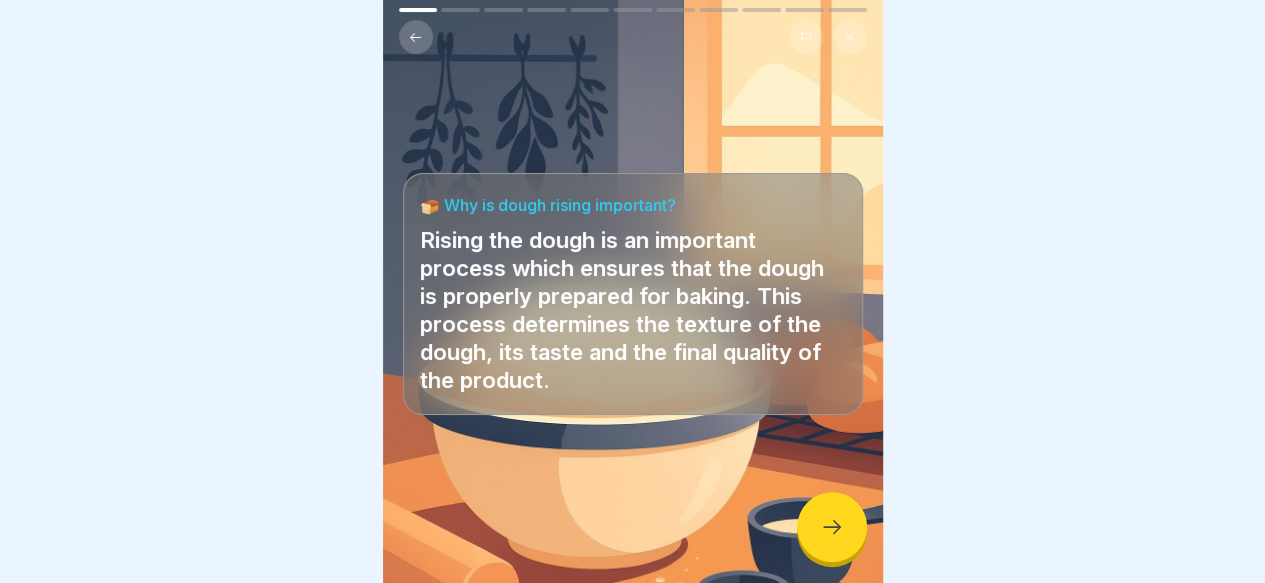 click 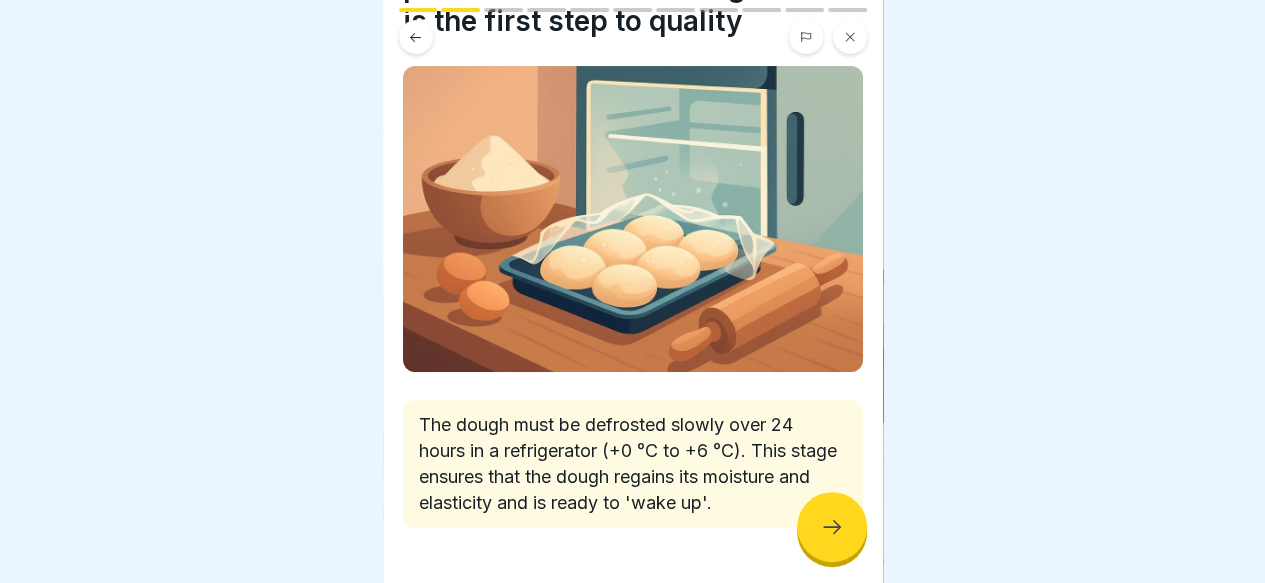 scroll, scrollTop: 223, scrollLeft: 0, axis: vertical 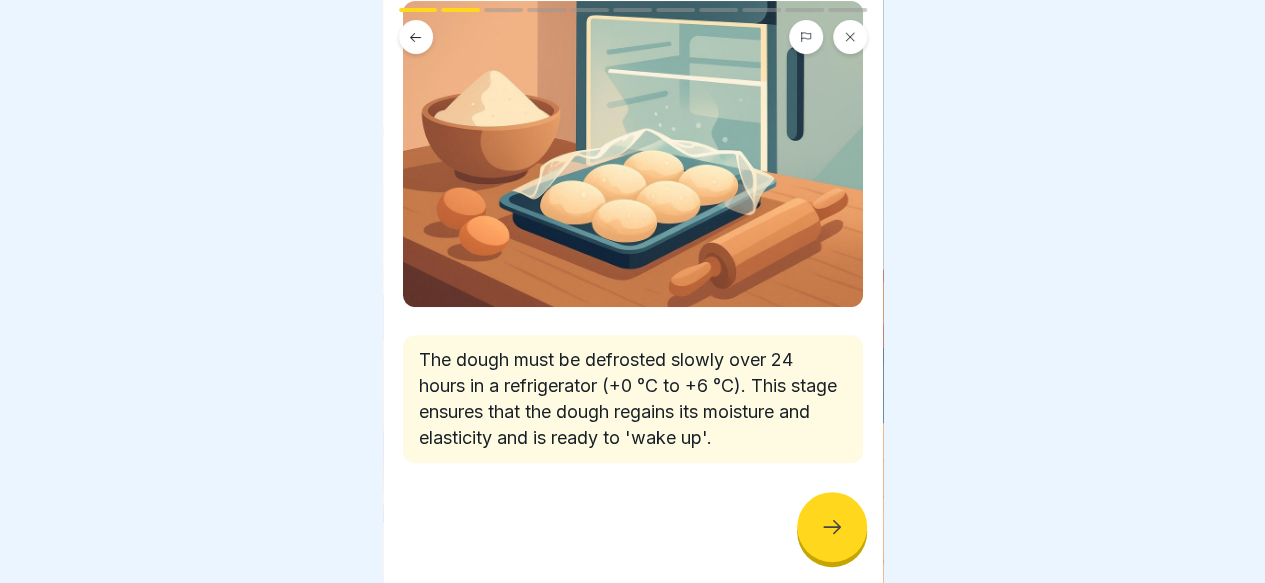 click 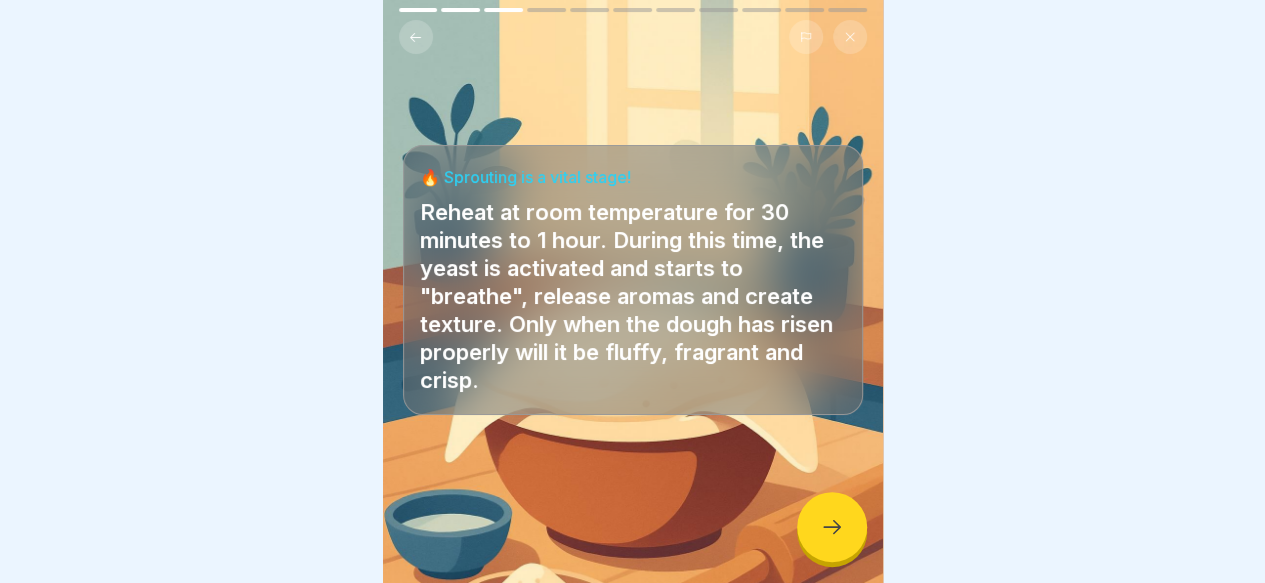 click at bounding box center [832, 527] 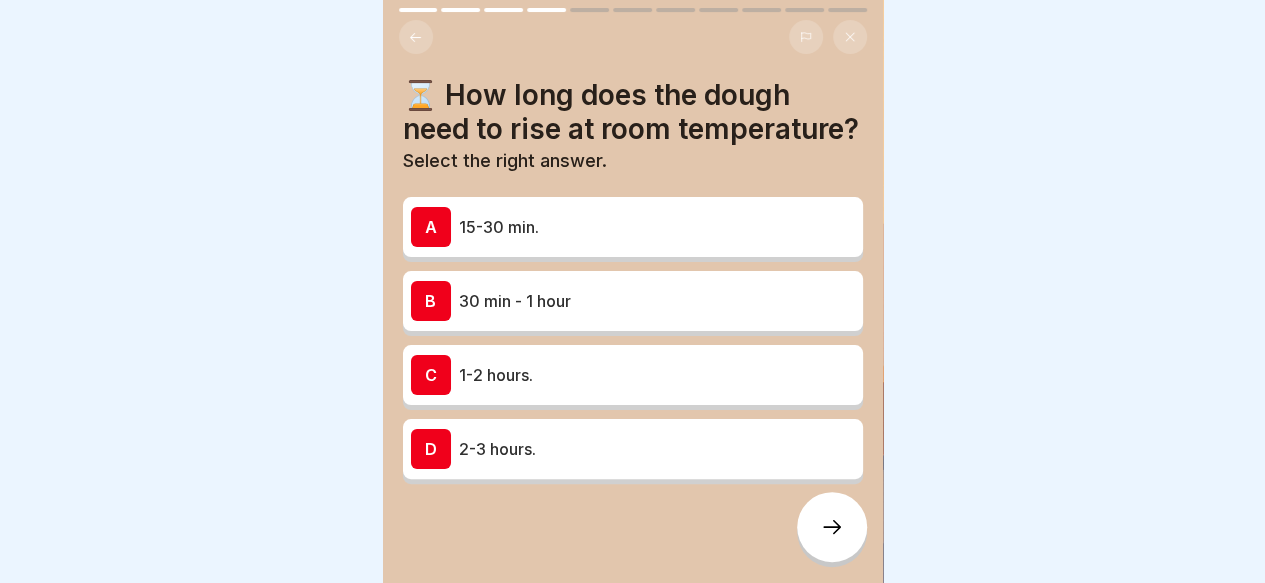 click on "30 min - 1 hour" at bounding box center [657, 301] 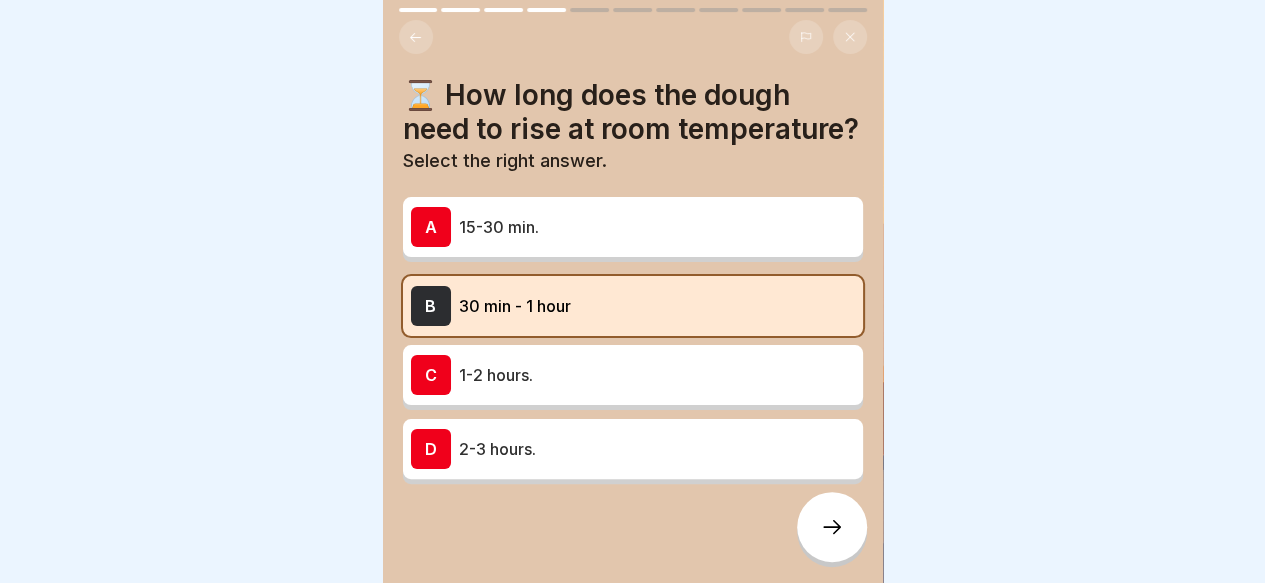 click 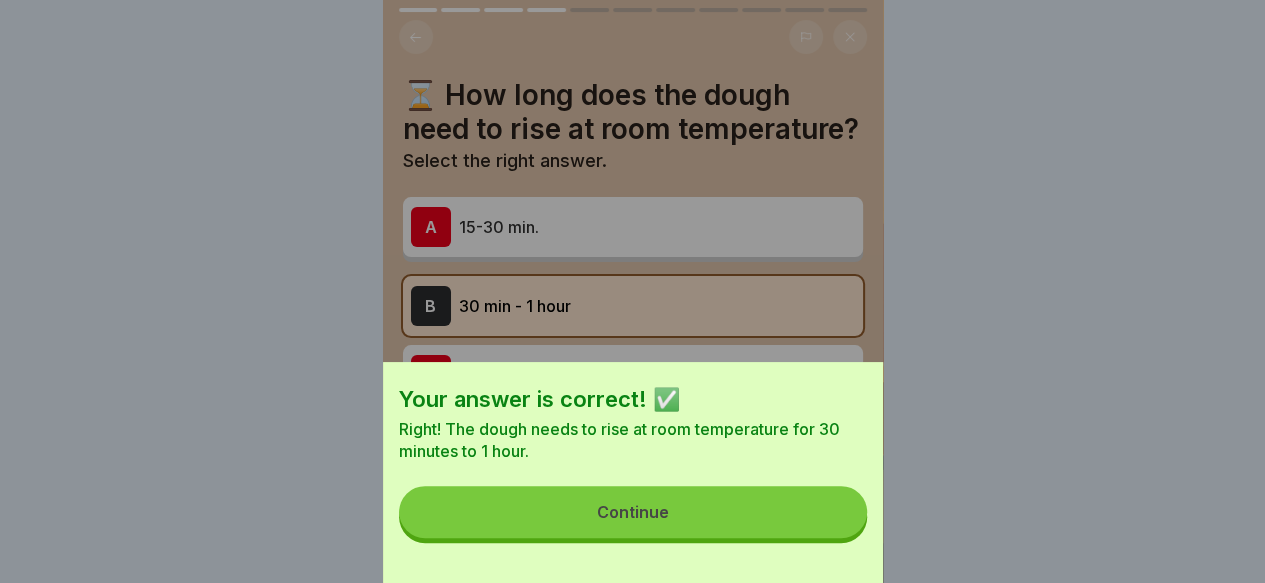 click on "Continue" at bounding box center (633, 512) 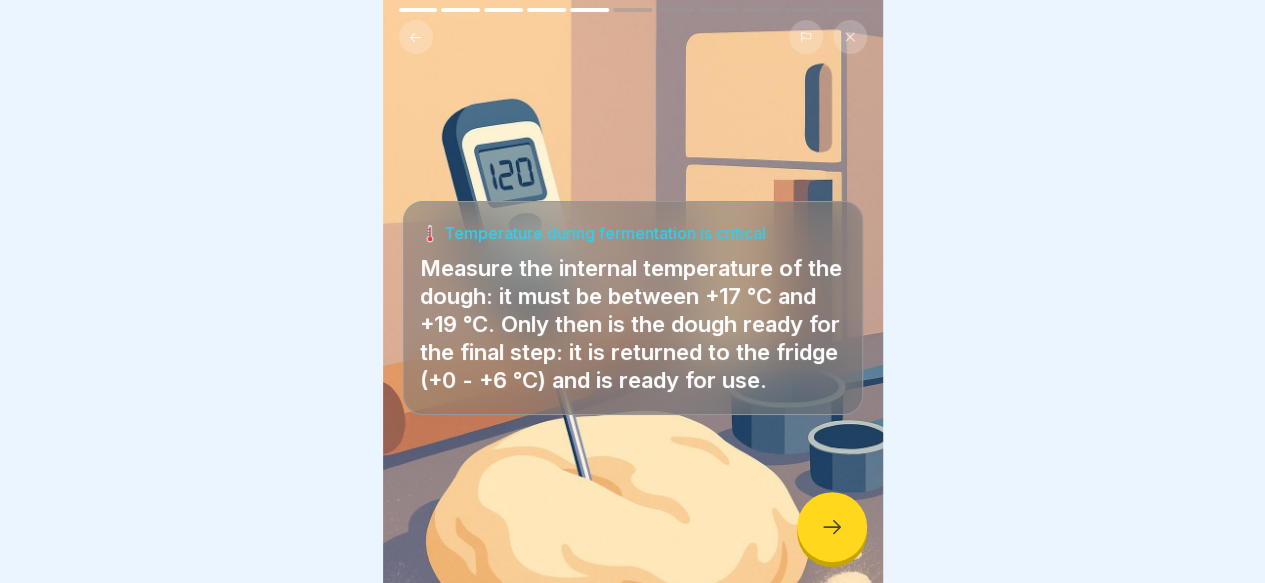 click 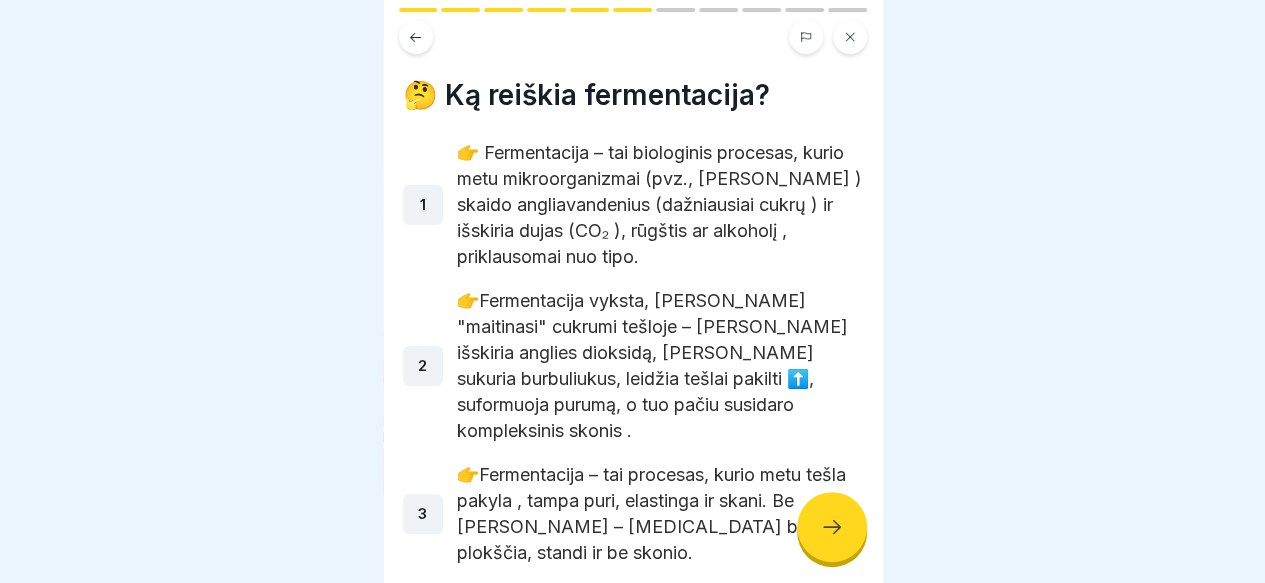 scroll, scrollTop: 51, scrollLeft: 0, axis: vertical 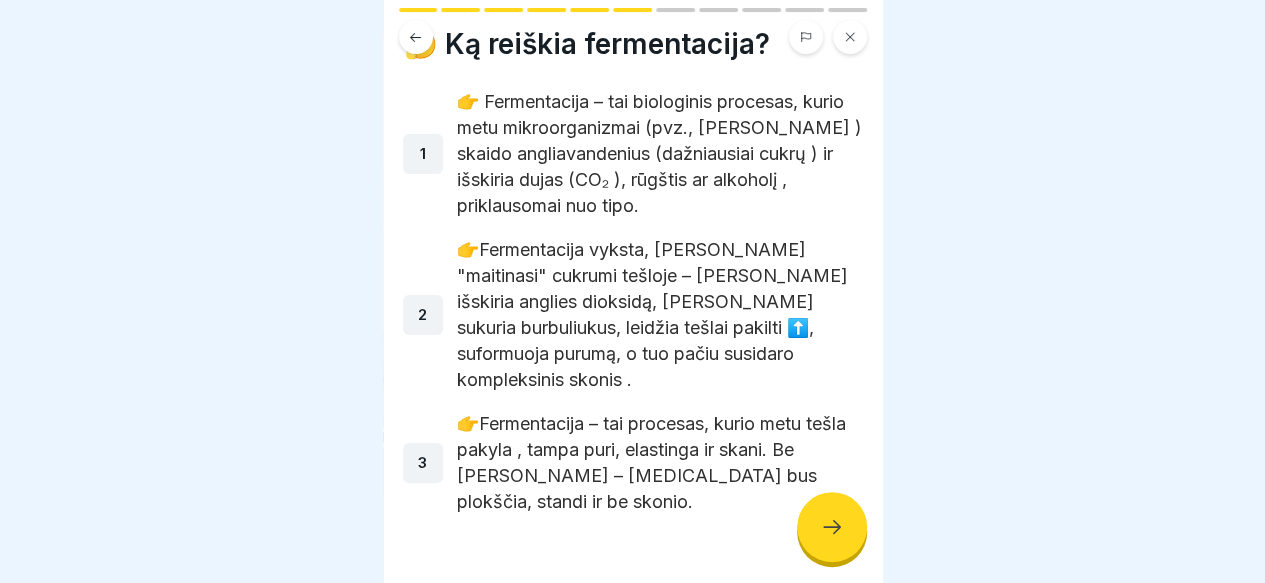 click 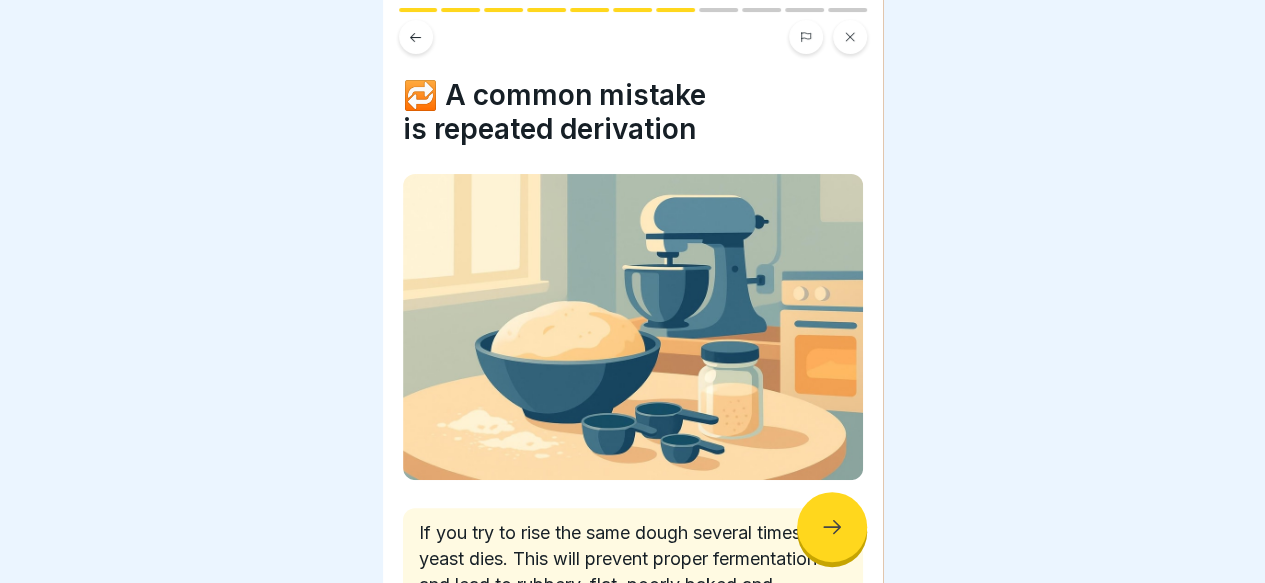 scroll, scrollTop: 163, scrollLeft: 0, axis: vertical 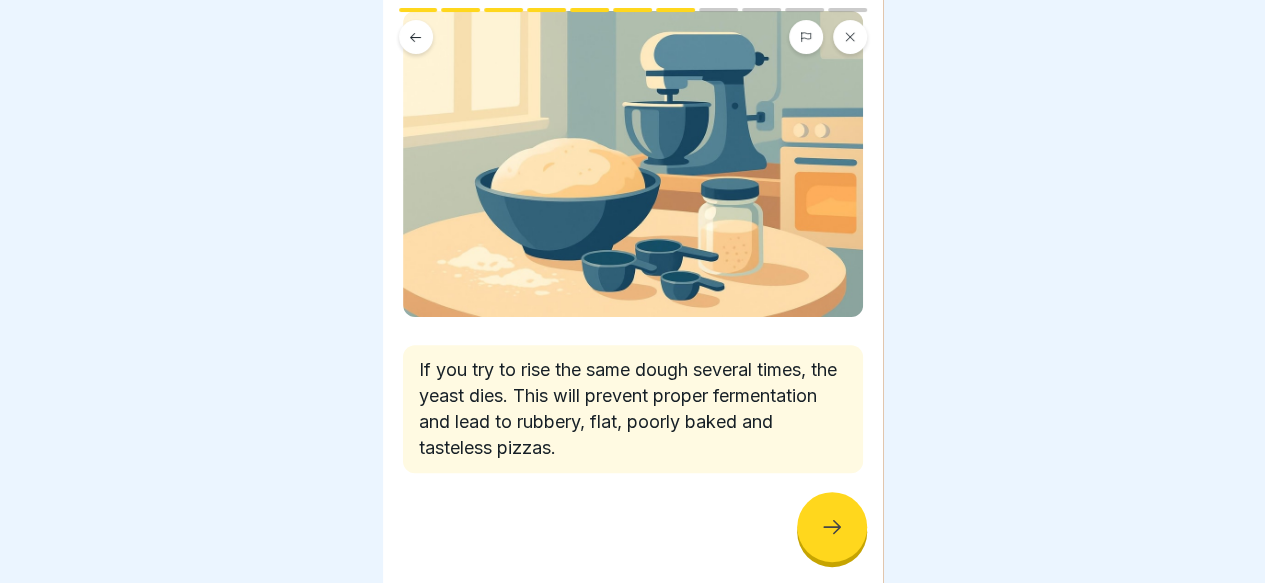 click at bounding box center [832, 527] 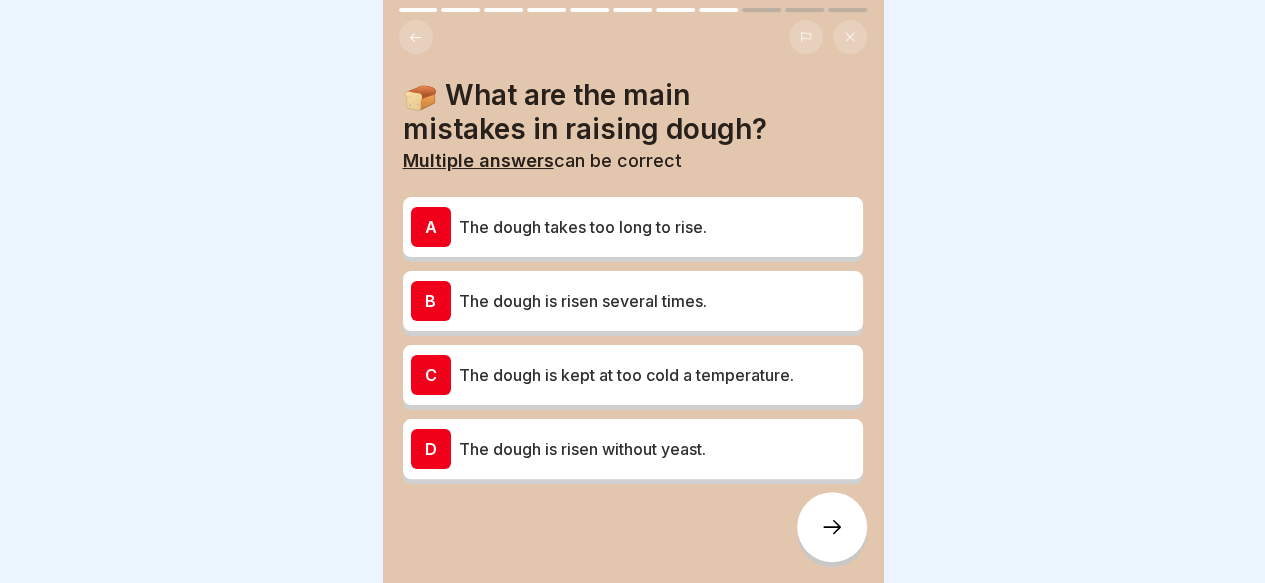 click on "B The dough is risen several times." at bounding box center (633, 301) 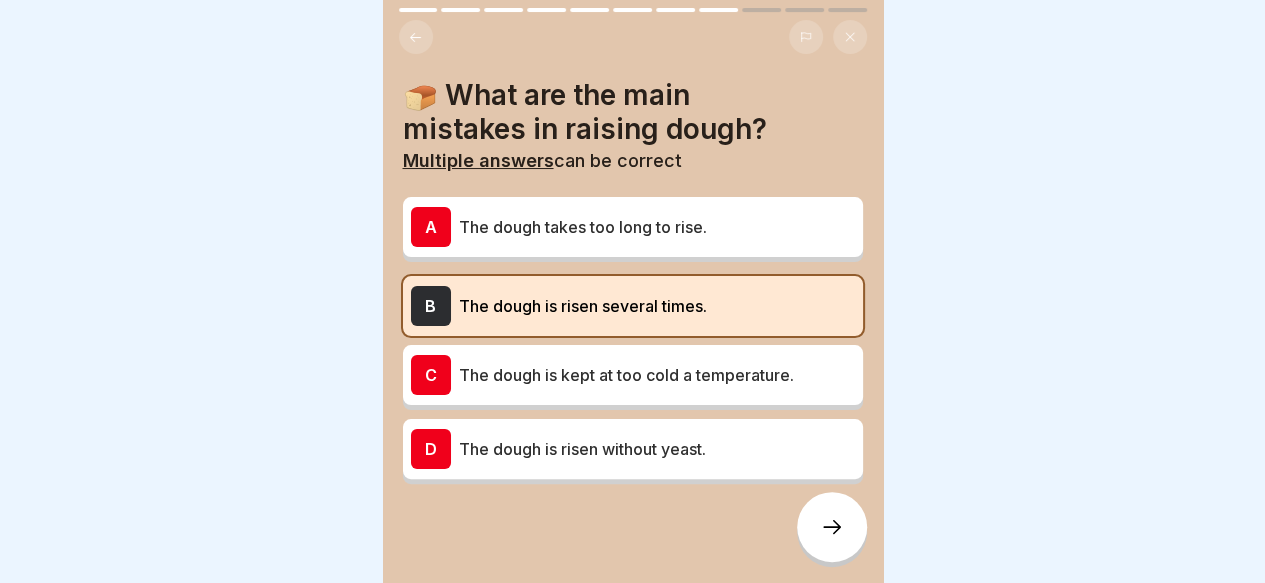 click at bounding box center [832, 527] 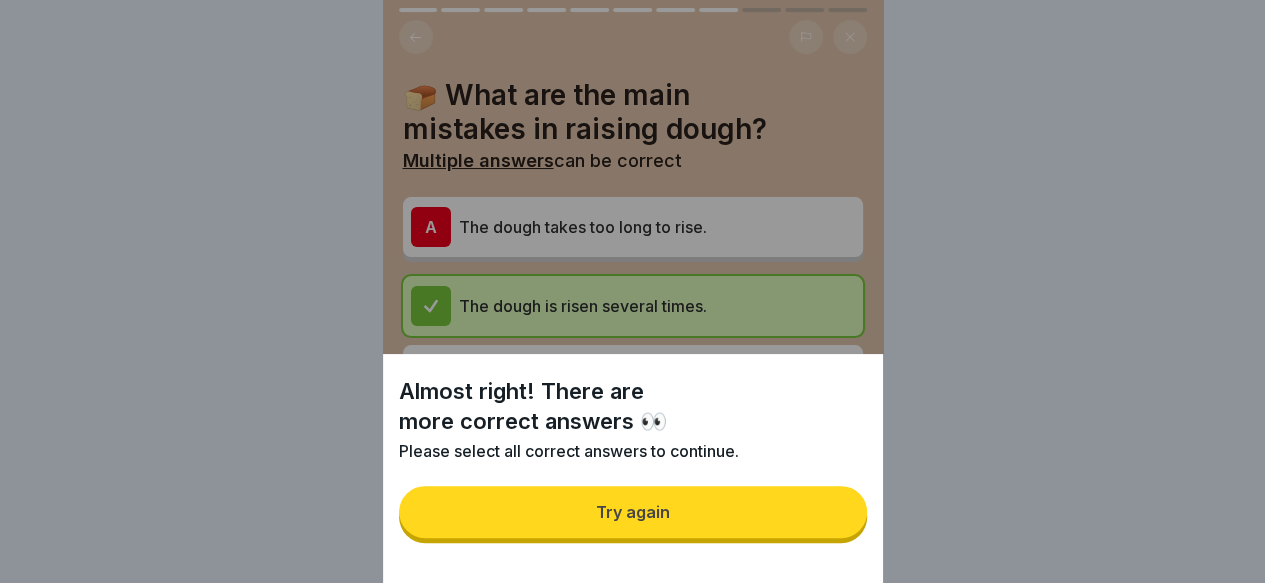 click on "Try again" at bounding box center (633, 512) 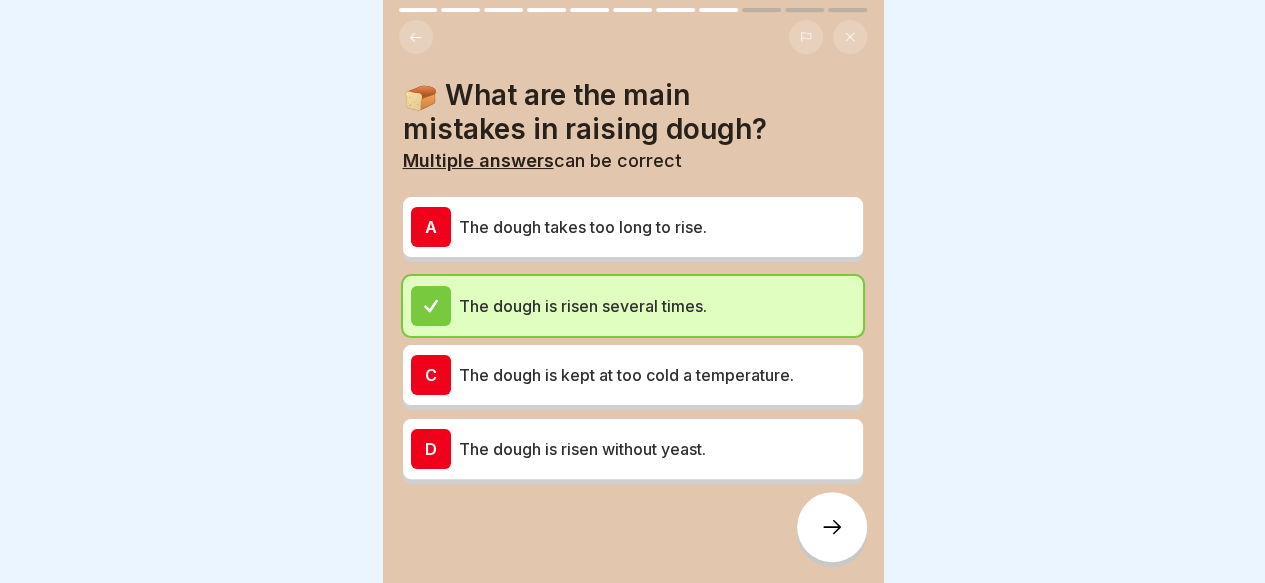 click at bounding box center (832, 527) 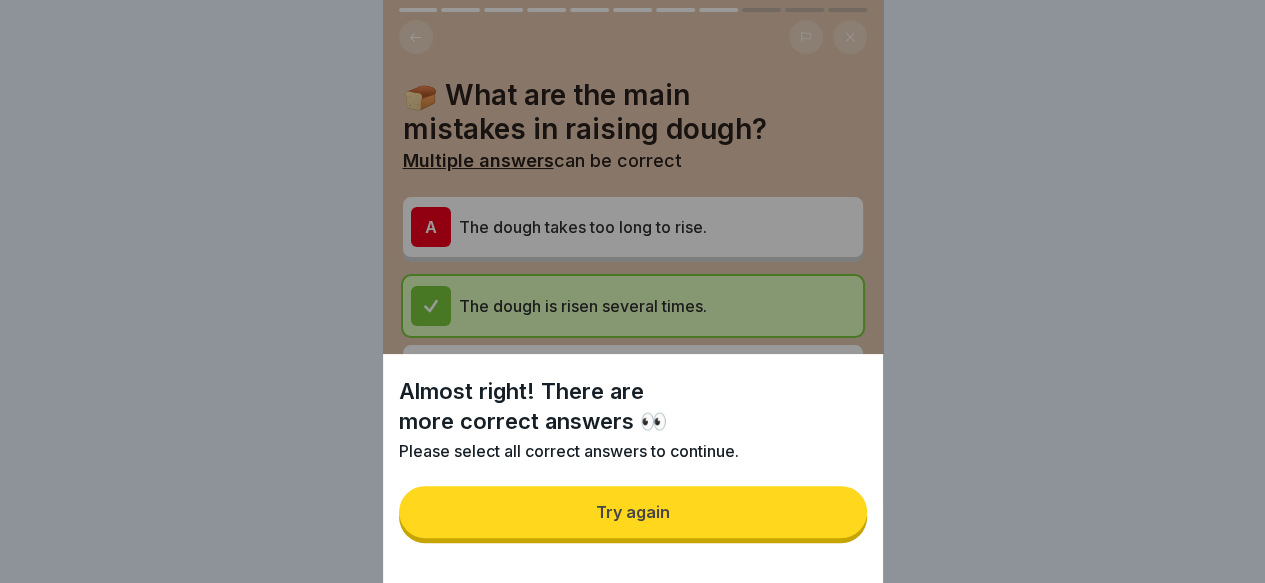 click on "Try again" at bounding box center [633, 512] 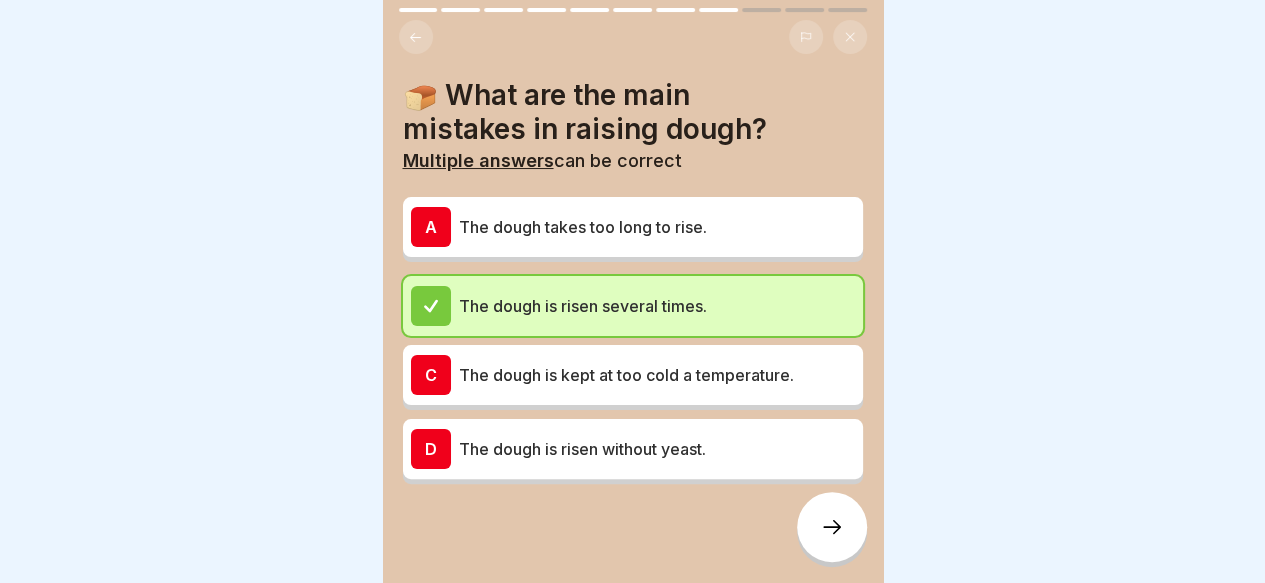 click on "D The dough is risen without yeast." at bounding box center [633, 449] 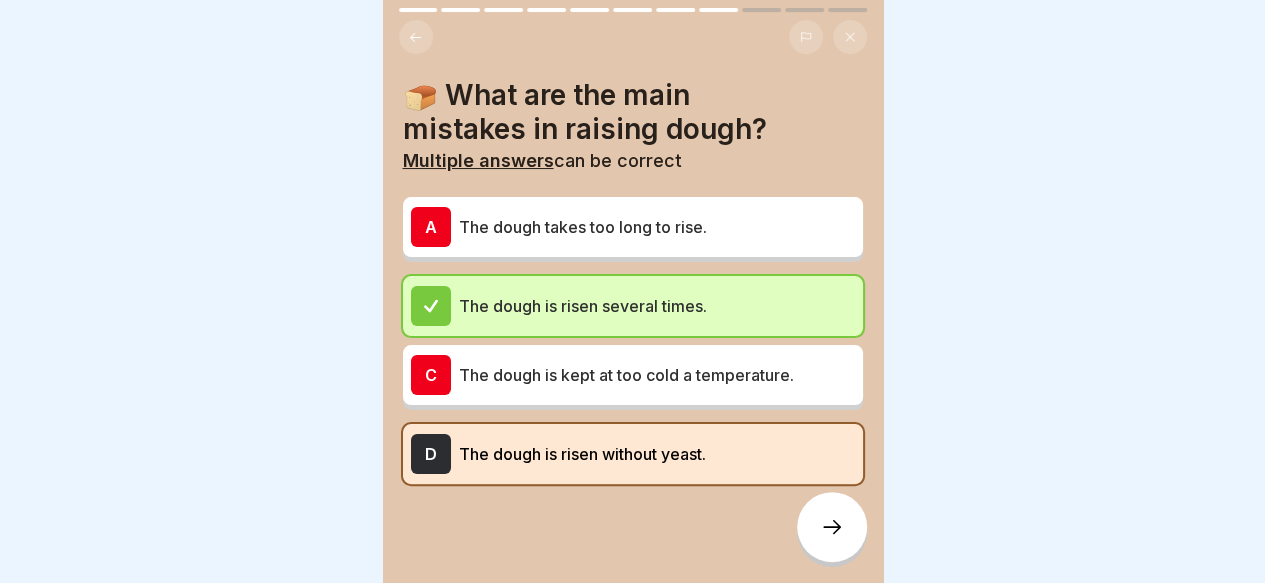 click 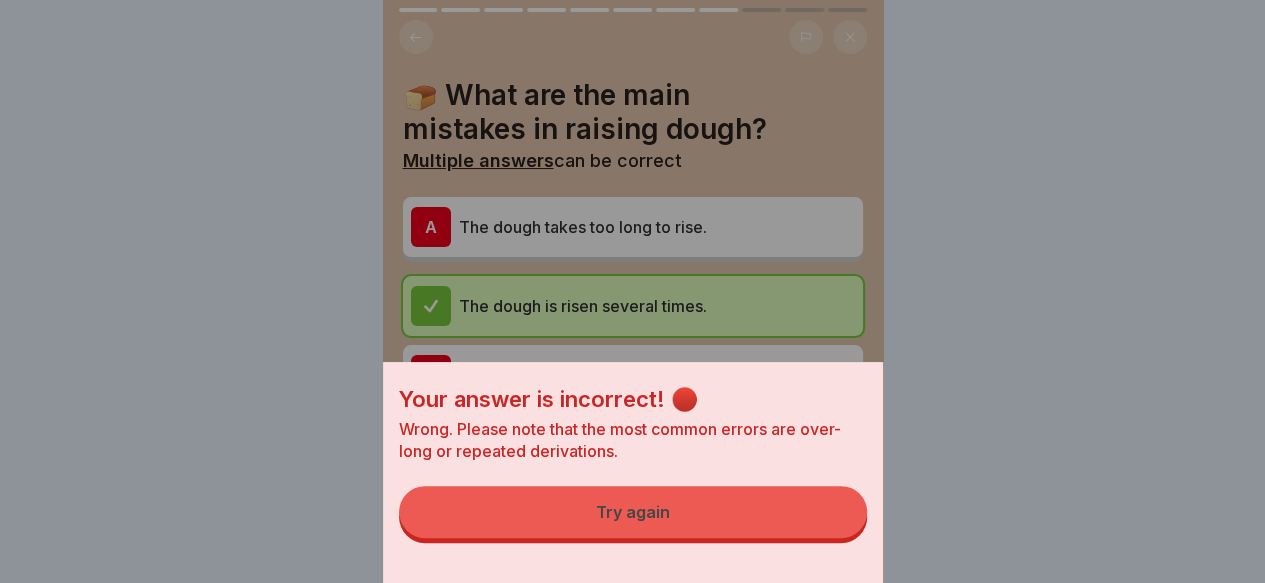 drag, startPoint x: 824, startPoint y: 527, endPoint x: 786, endPoint y: 491, distance: 52.34501 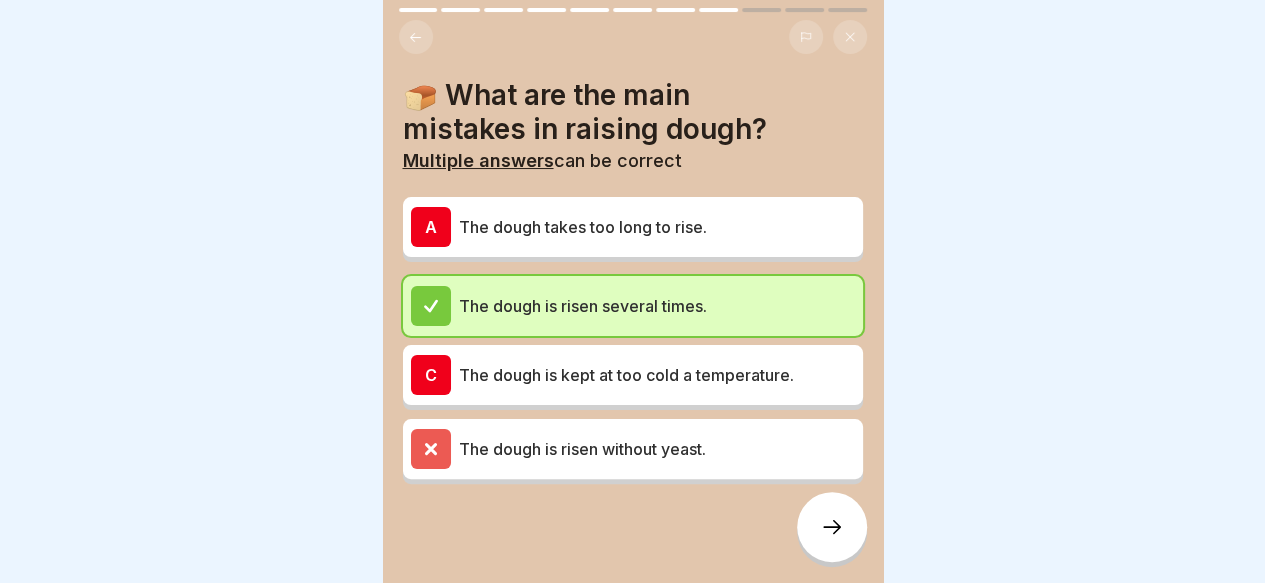 click on "C The dough is kept at too cold a temperature." at bounding box center [633, 375] 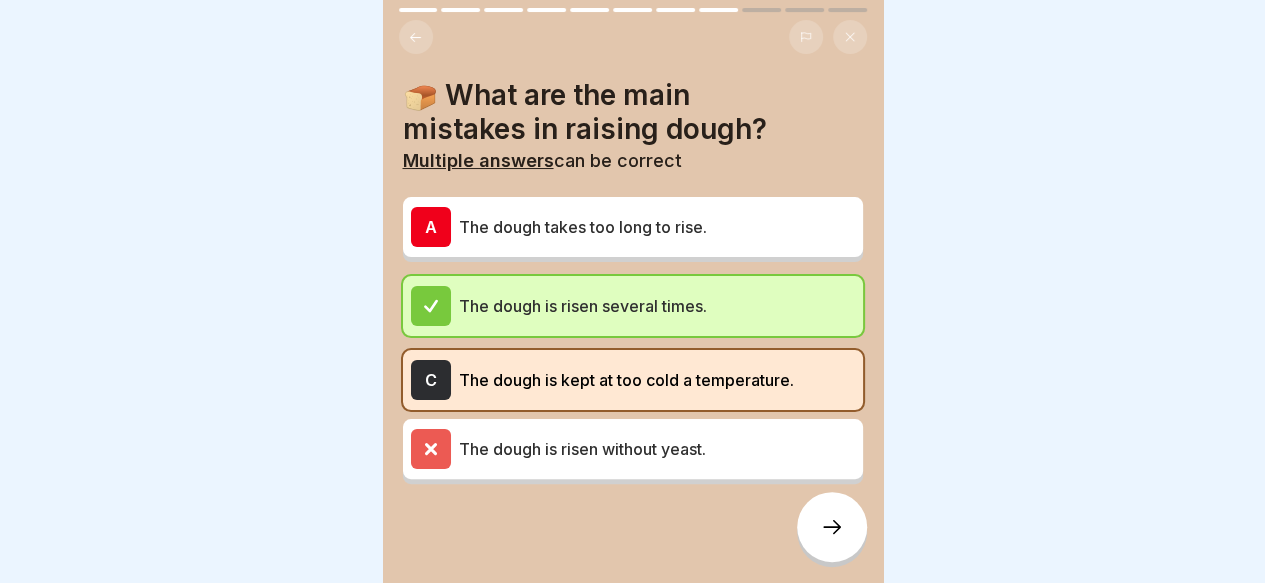 click 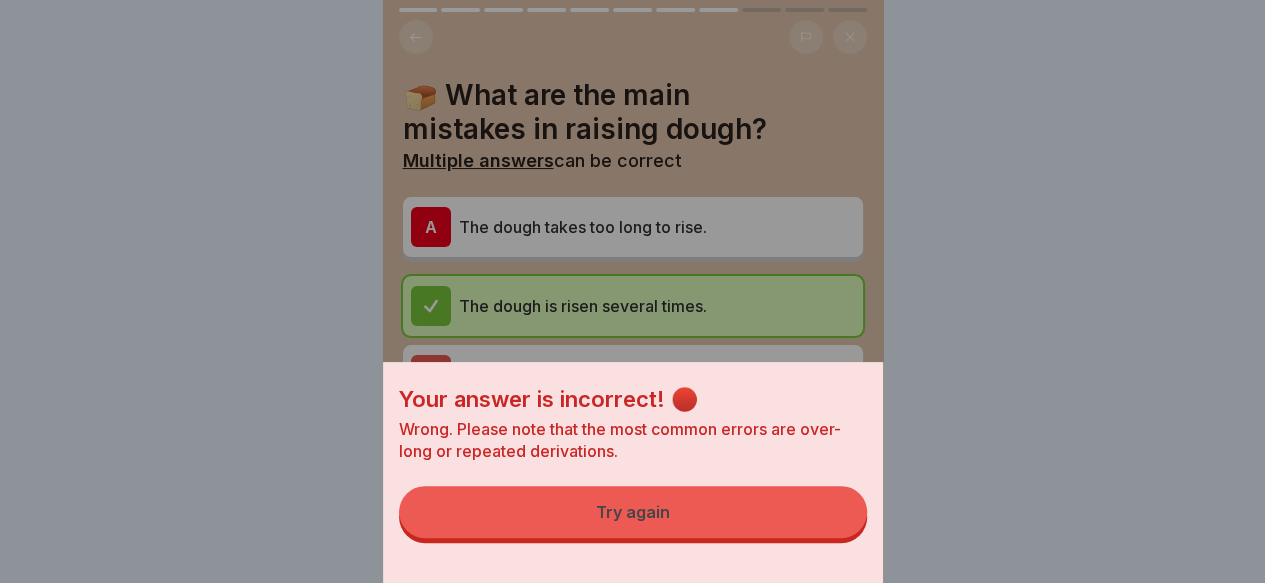 click on "Try again" at bounding box center [633, 512] 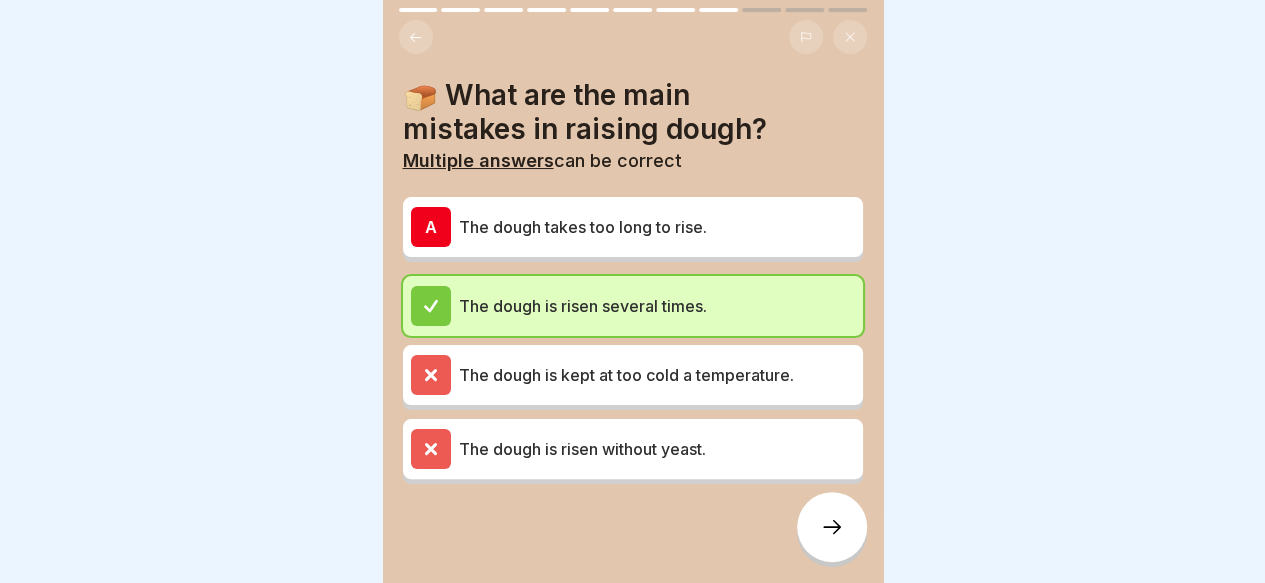 click on "The dough takes too long to rise." at bounding box center [657, 227] 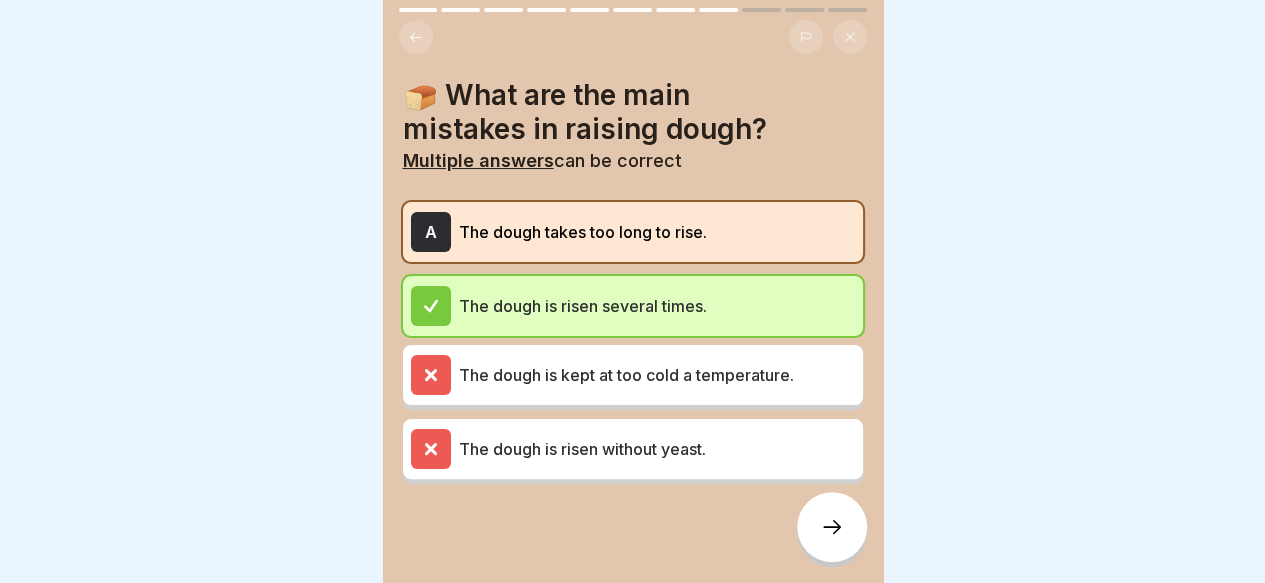 click 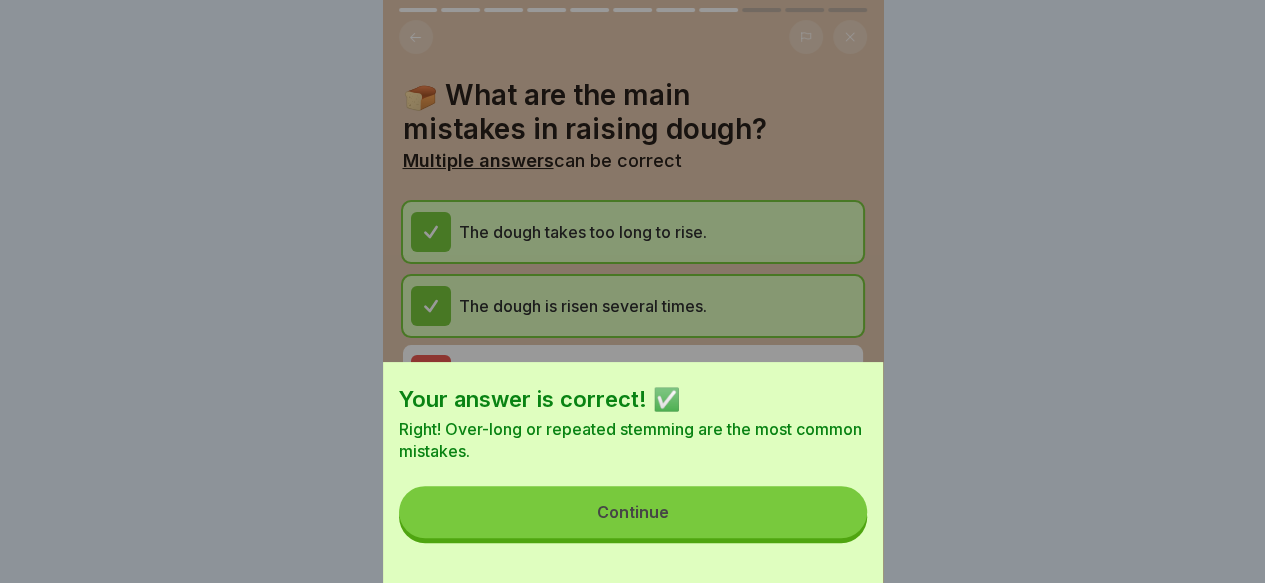 click on "Continue" at bounding box center (633, 512) 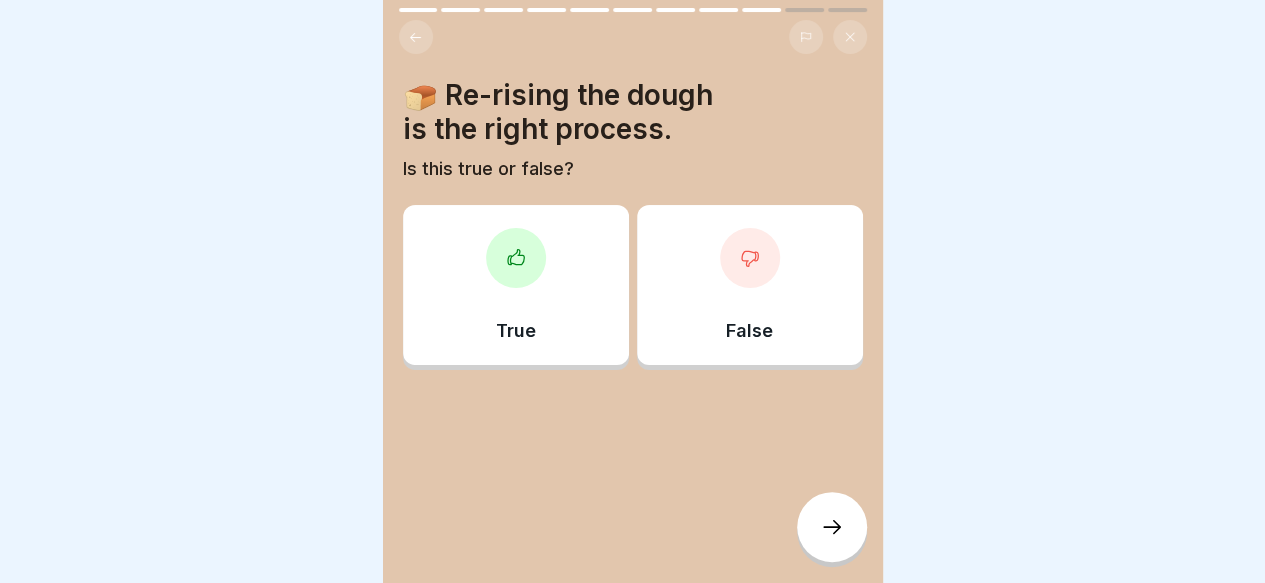 click on "True" at bounding box center (516, 285) 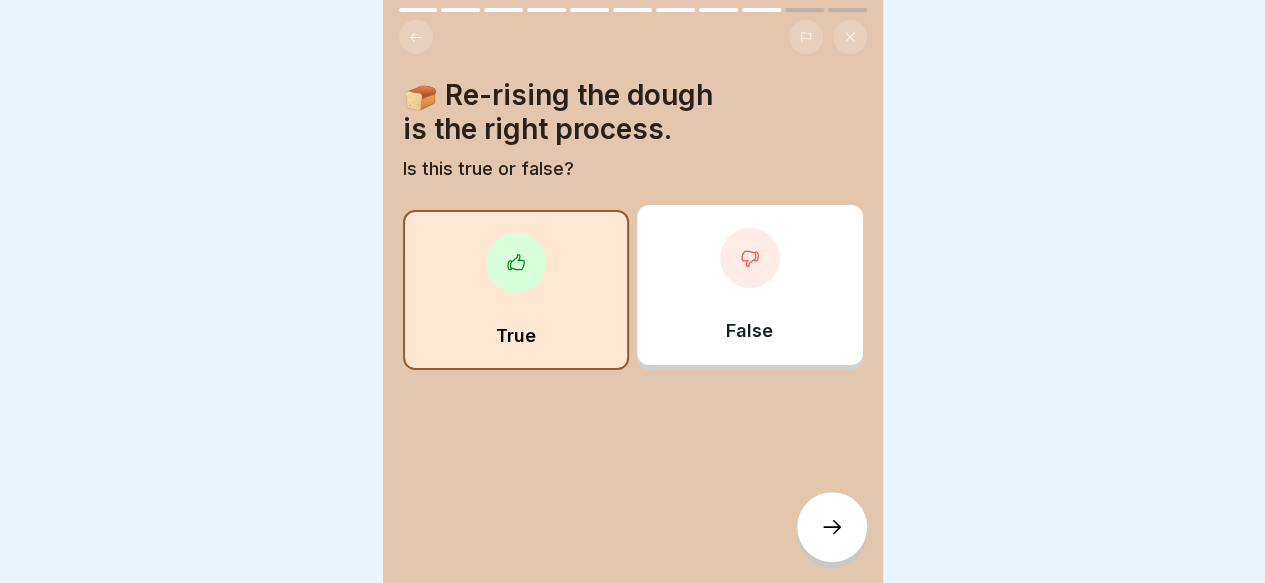 click at bounding box center [832, 527] 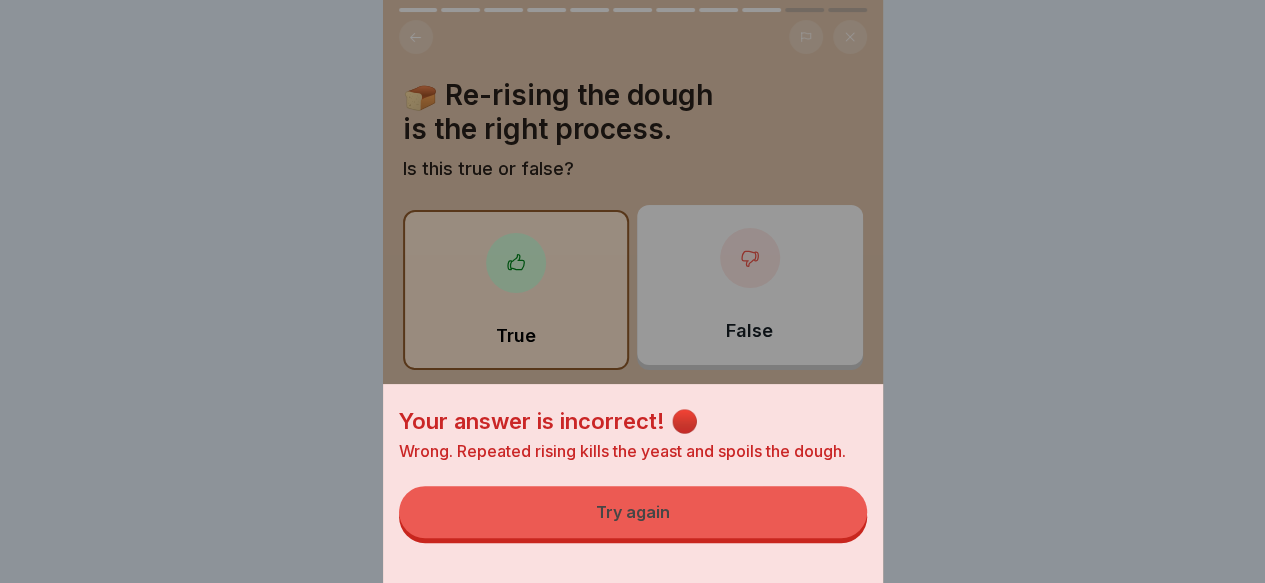 click on "Try again" at bounding box center [633, 512] 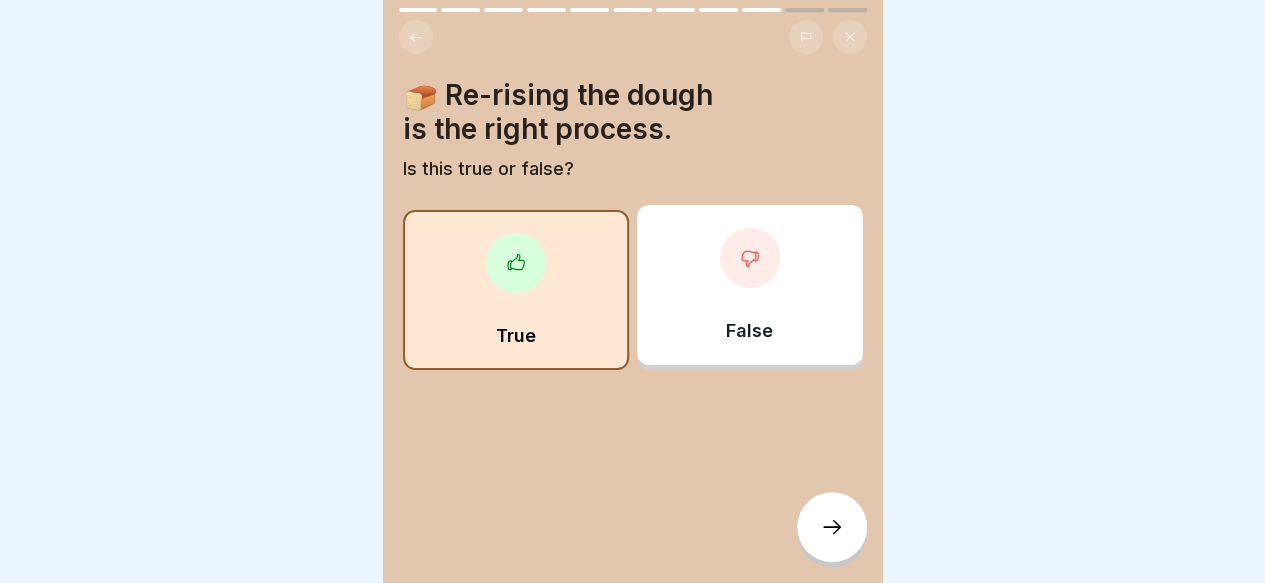 click on "False" at bounding box center (750, 285) 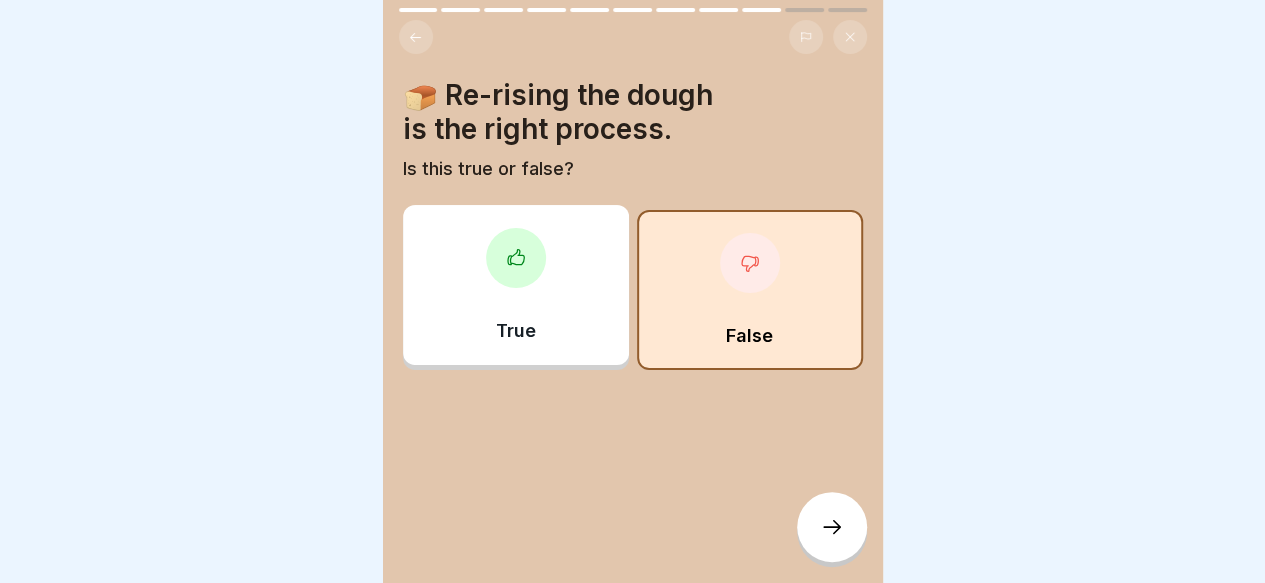 click 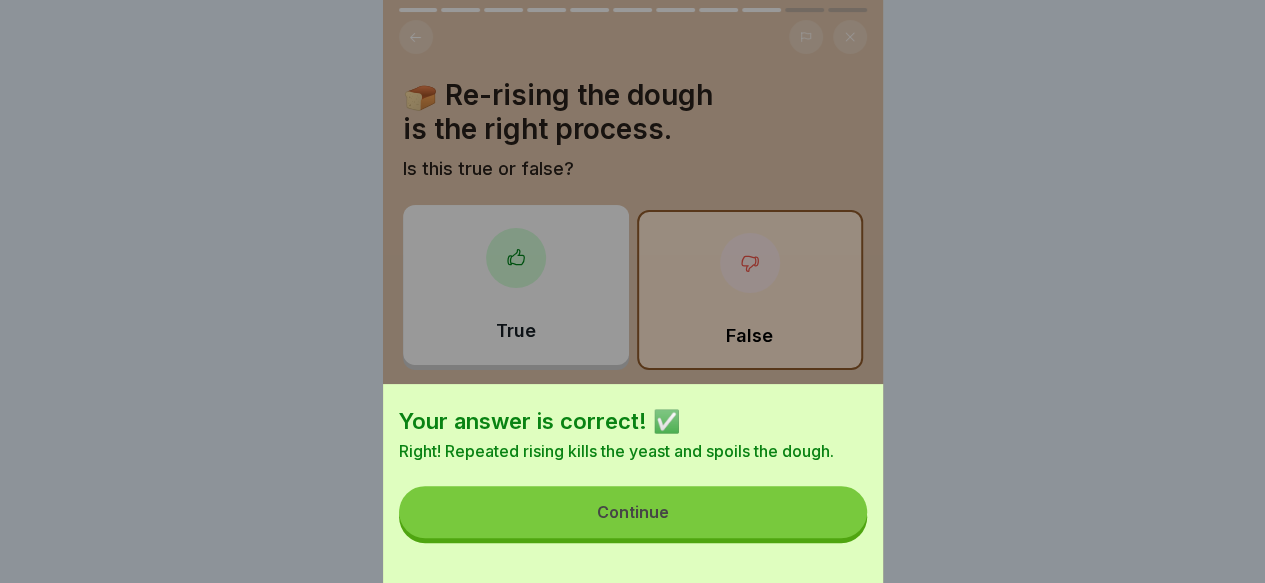 click on "Continue" at bounding box center (633, 512) 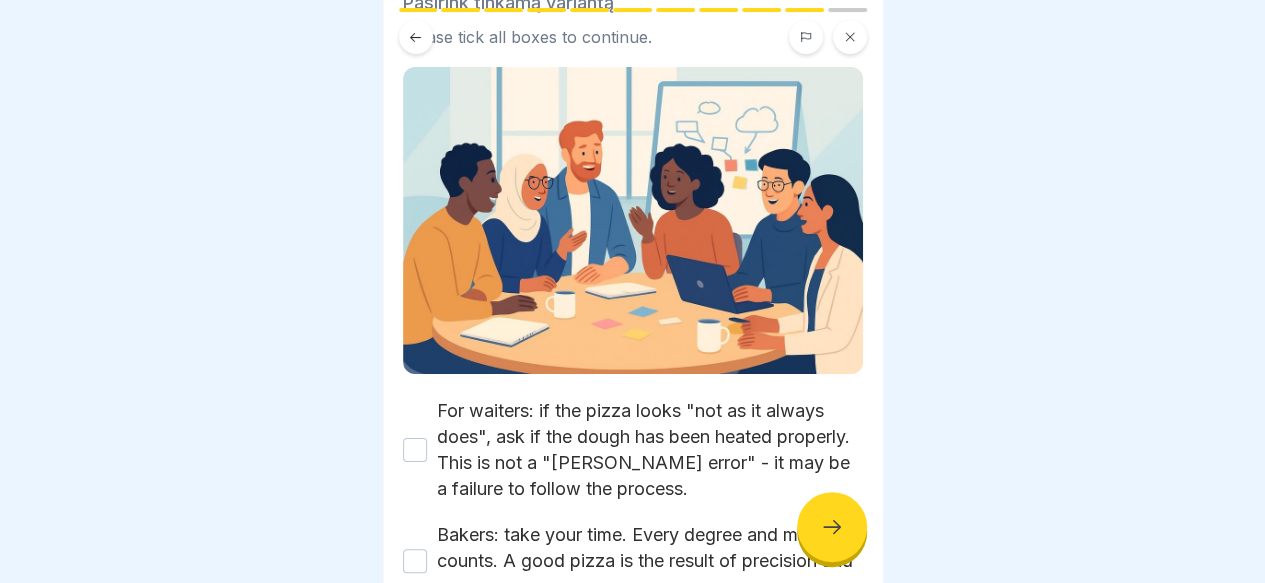 scroll, scrollTop: 294, scrollLeft: 0, axis: vertical 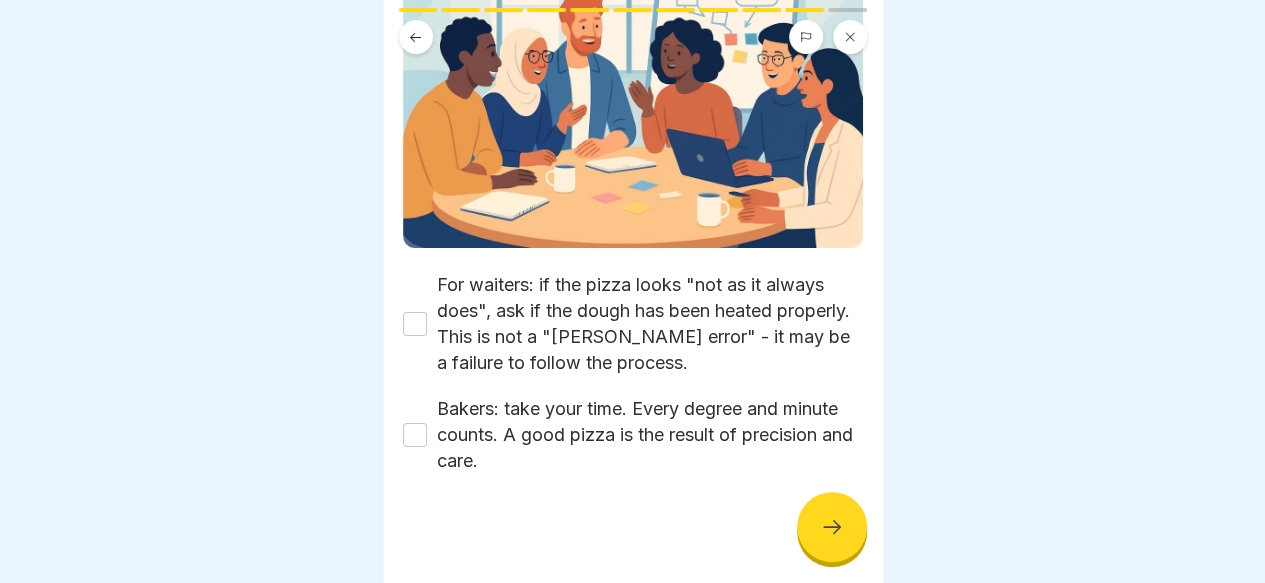 click on "For waiters: if the pizza looks "not as it always does", ask if the dough has been heated properly. This is not a "[PERSON_NAME] error" - it may be a failure to follow the process. Bakers: take your time. Every degree and minute counts. A good pizza is the result of precision and care." at bounding box center (633, 373) 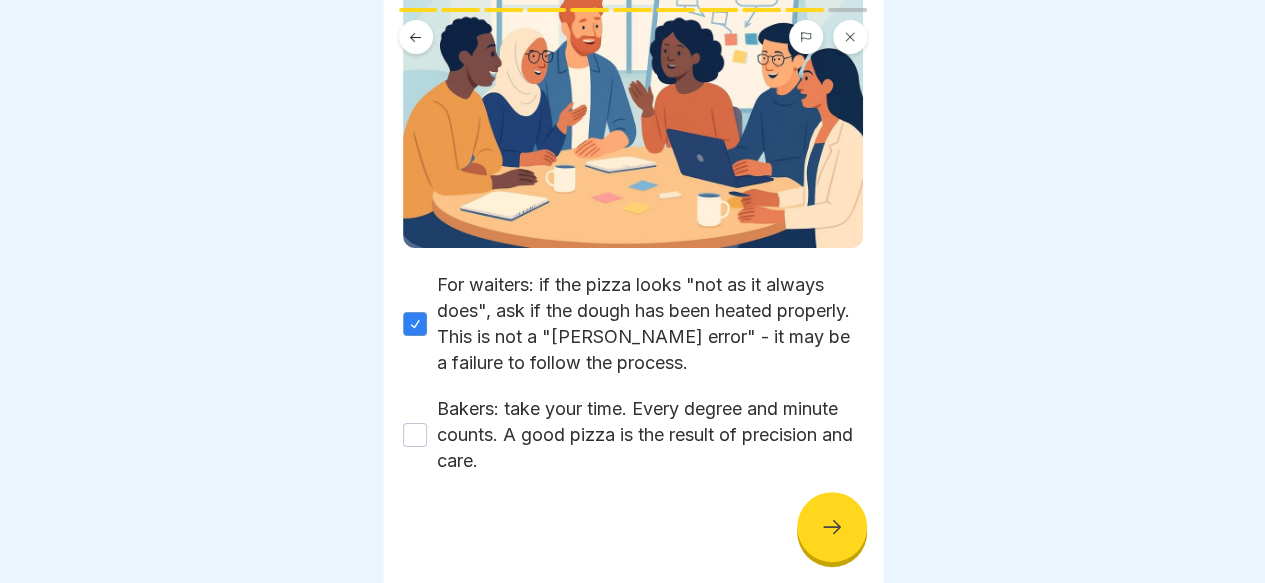 click on "Bakers: take your time. Every degree and minute counts. A good pizza is the result of precision and care." at bounding box center (415, 435) 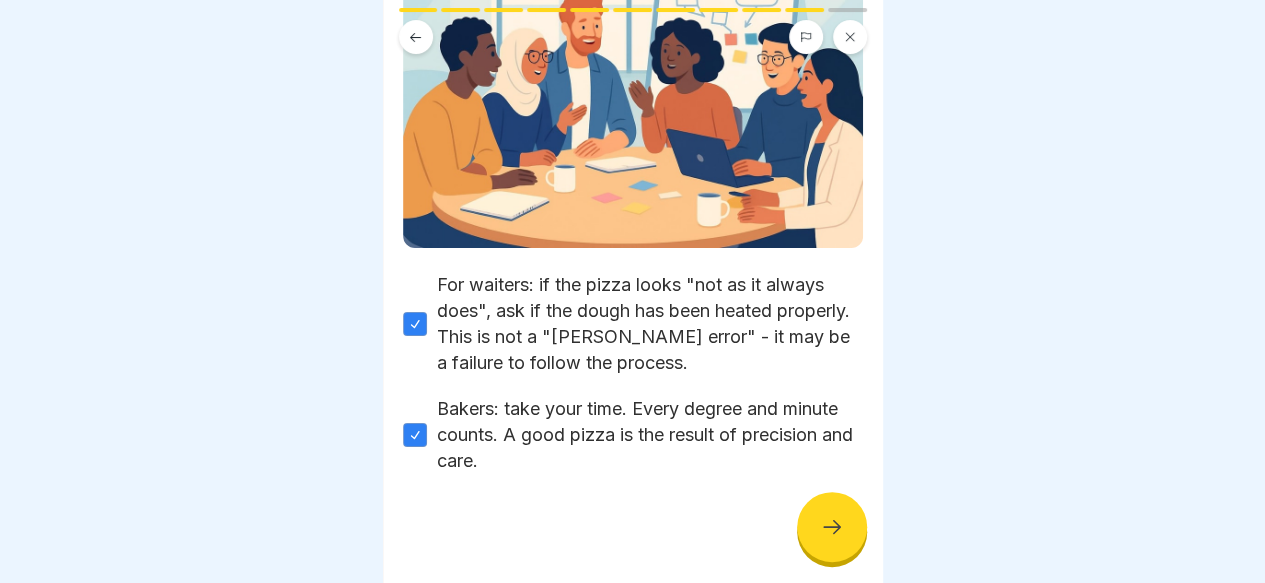 click at bounding box center (832, 527) 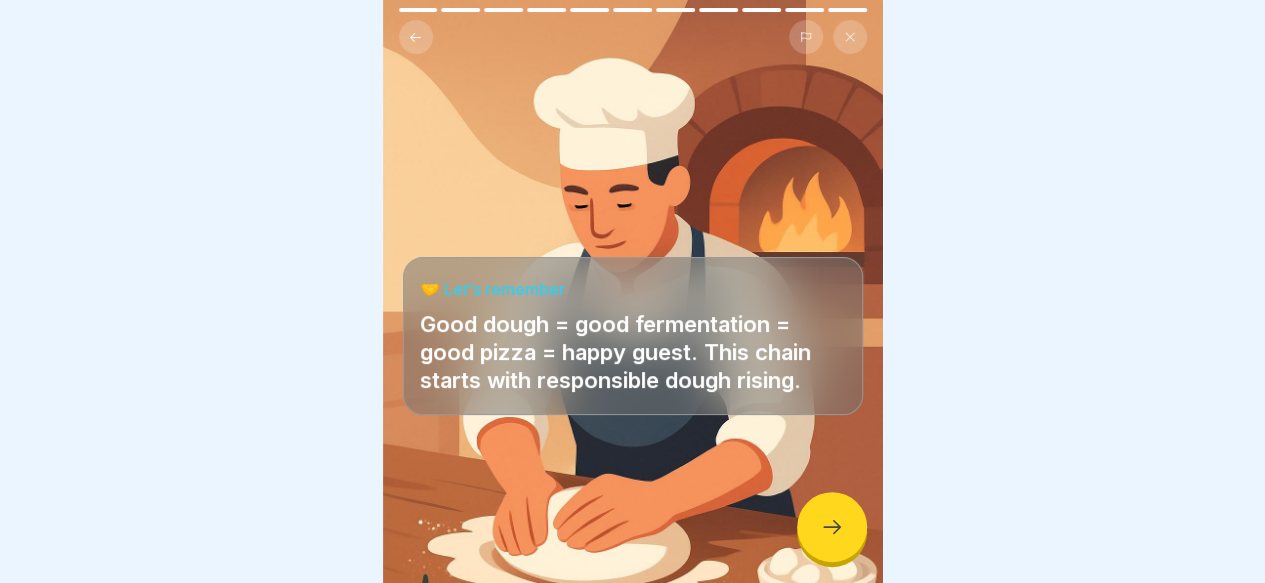 click 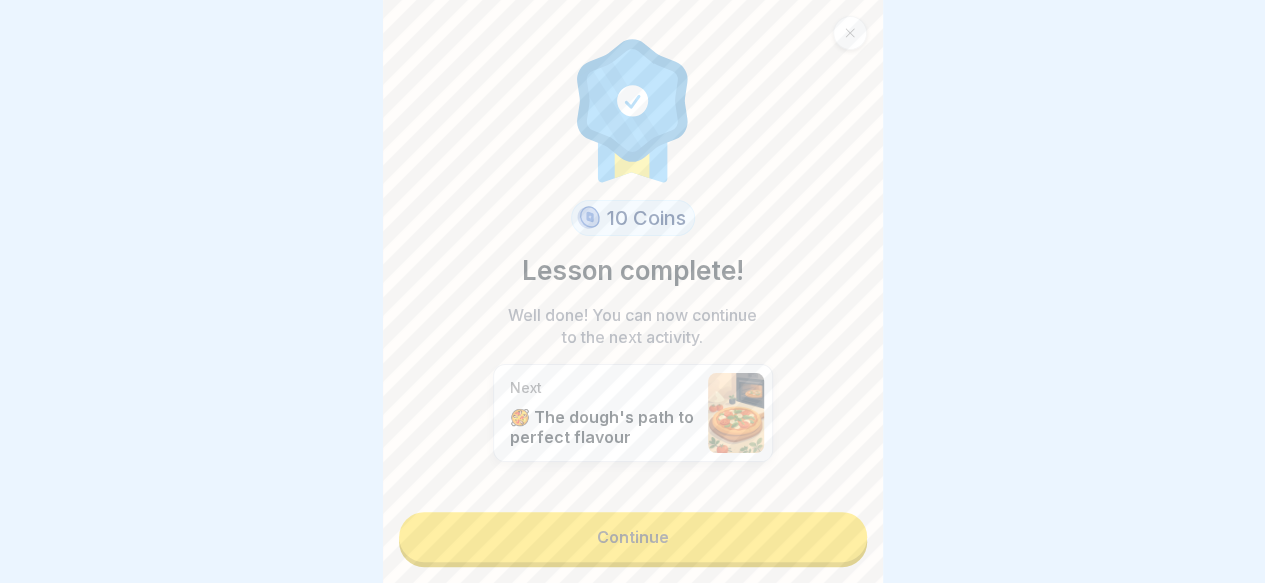 click on "Continue" at bounding box center [633, 537] 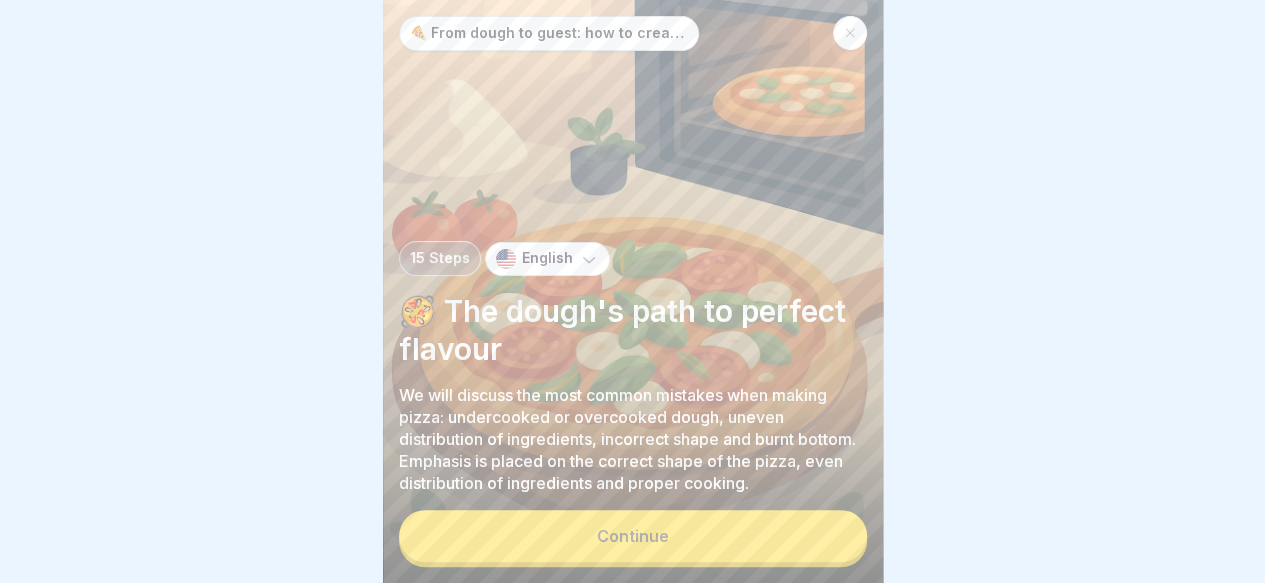 click on "Continue" at bounding box center [633, 536] 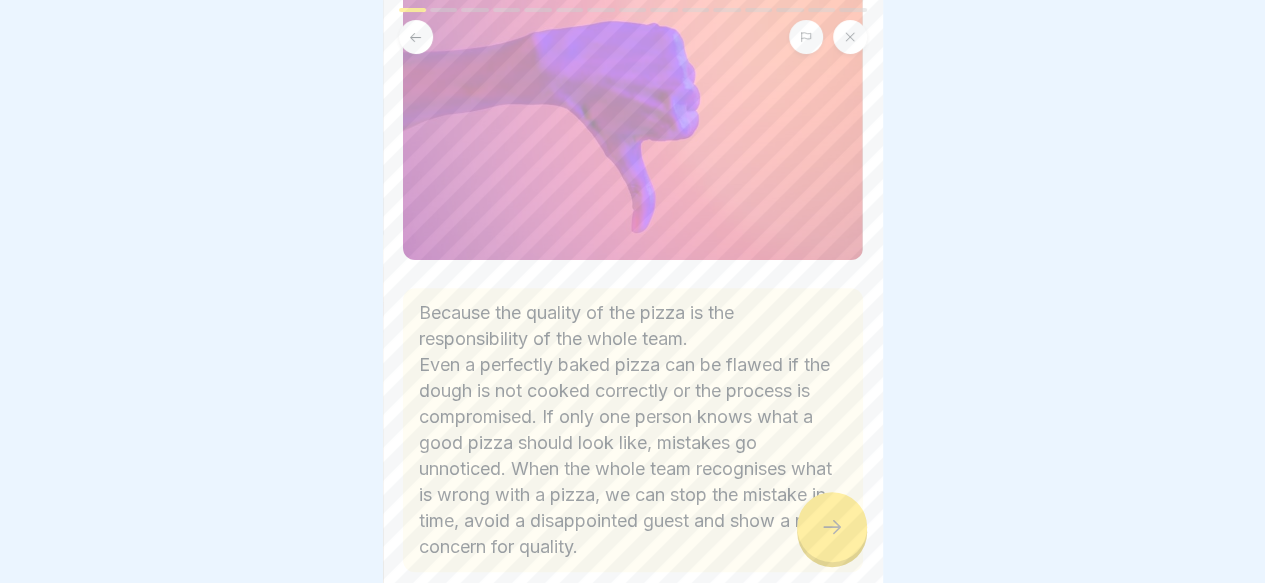 scroll, scrollTop: 309, scrollLeft: 0, axis: vertical 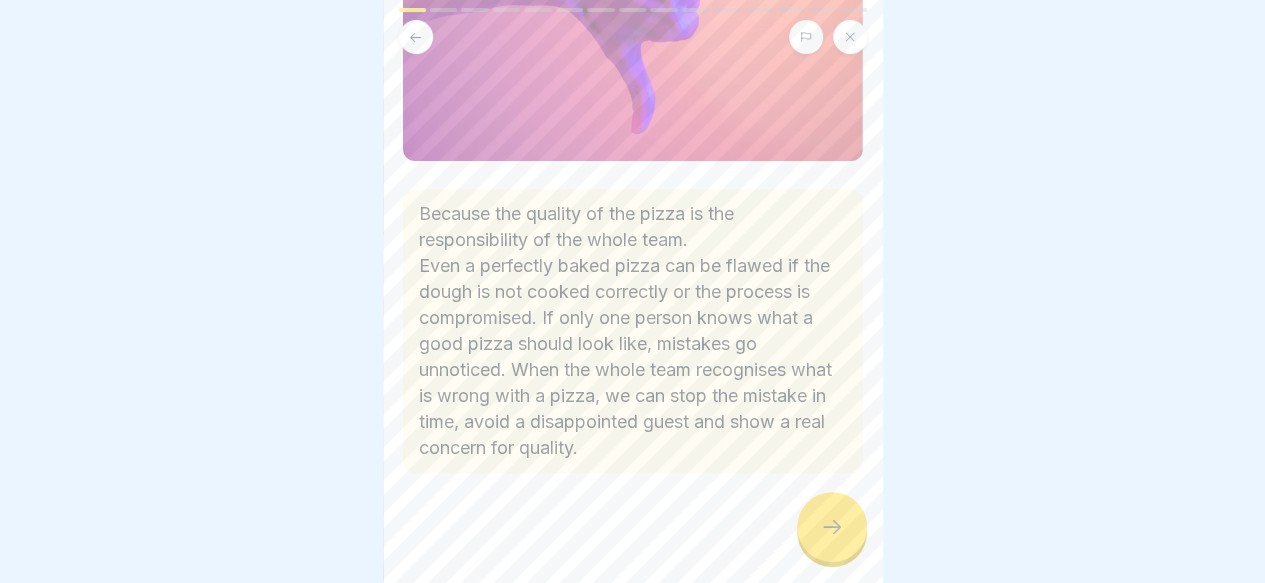 click 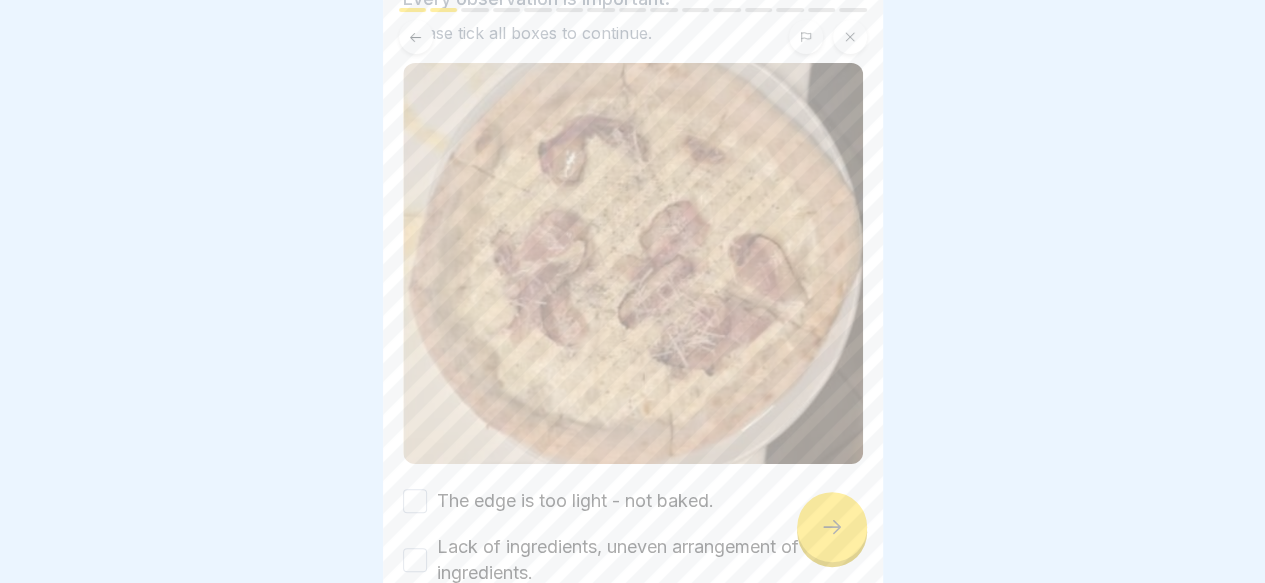 scroll, scrollTop: 282, scrollLeft: 0, axis: vertical 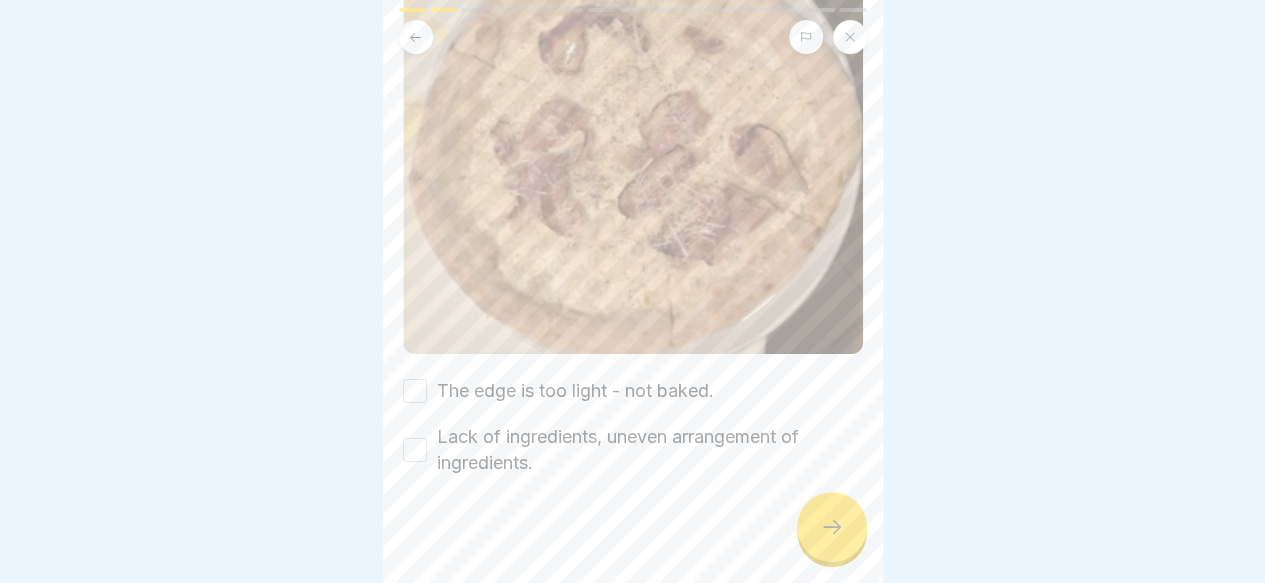 click on "The edge is too light - not baked." at bounding box center (575, 391) 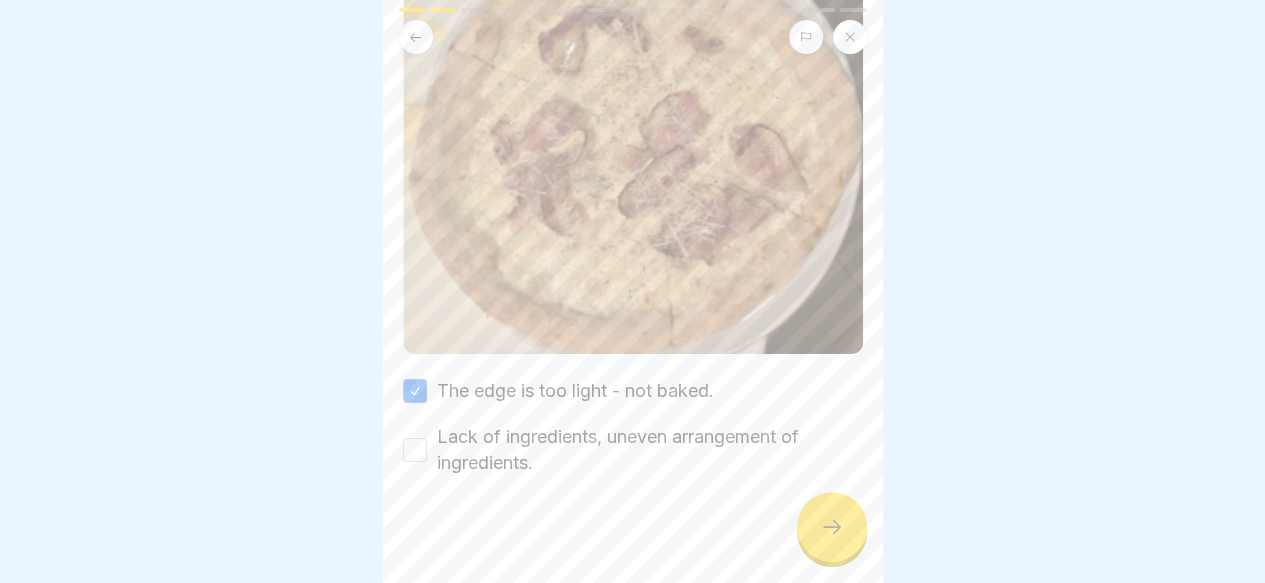 click on "Lack of ingredients, uneven arrangement of ingredients." at bounding box center (650, 450) 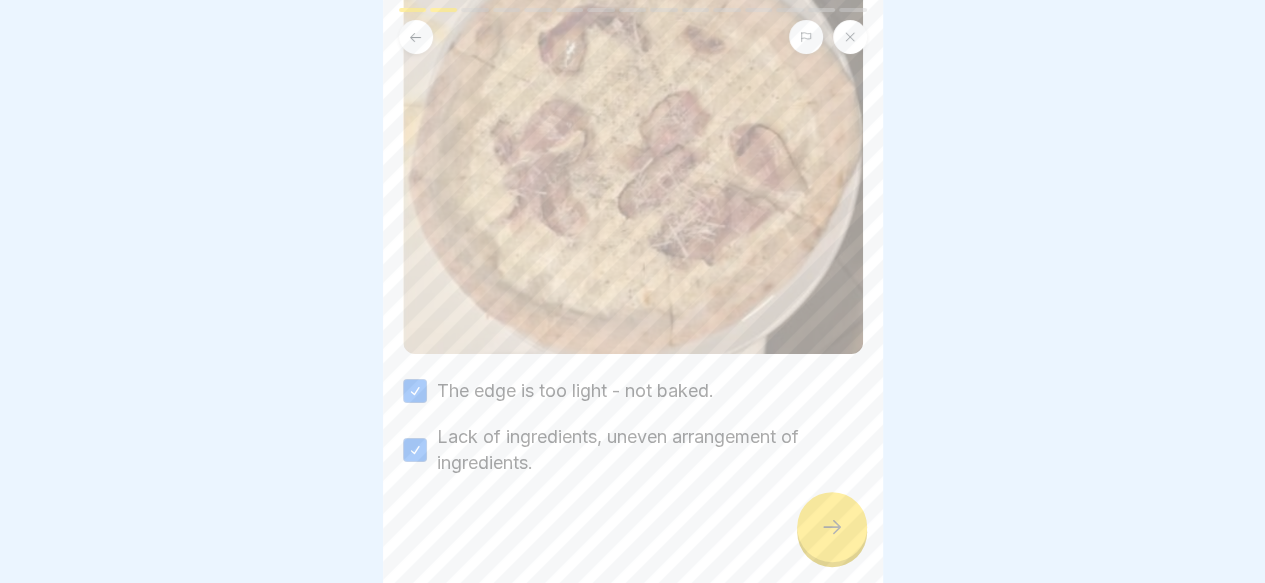 click 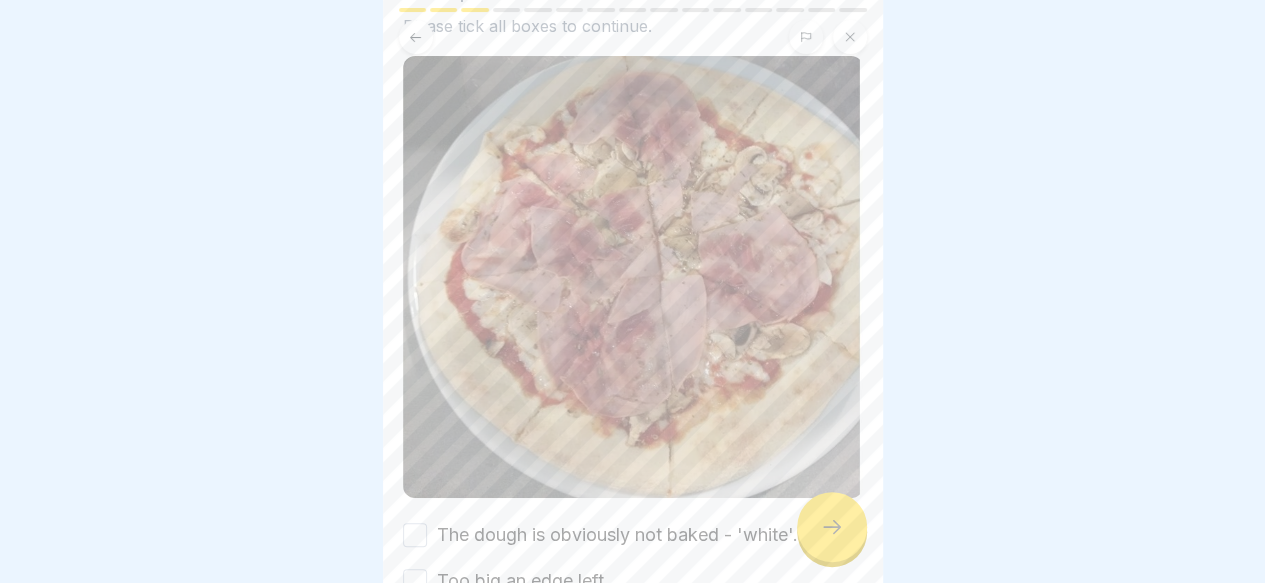 scroll, scrollTop: 322, scrollLeft: 0, axis: vertical 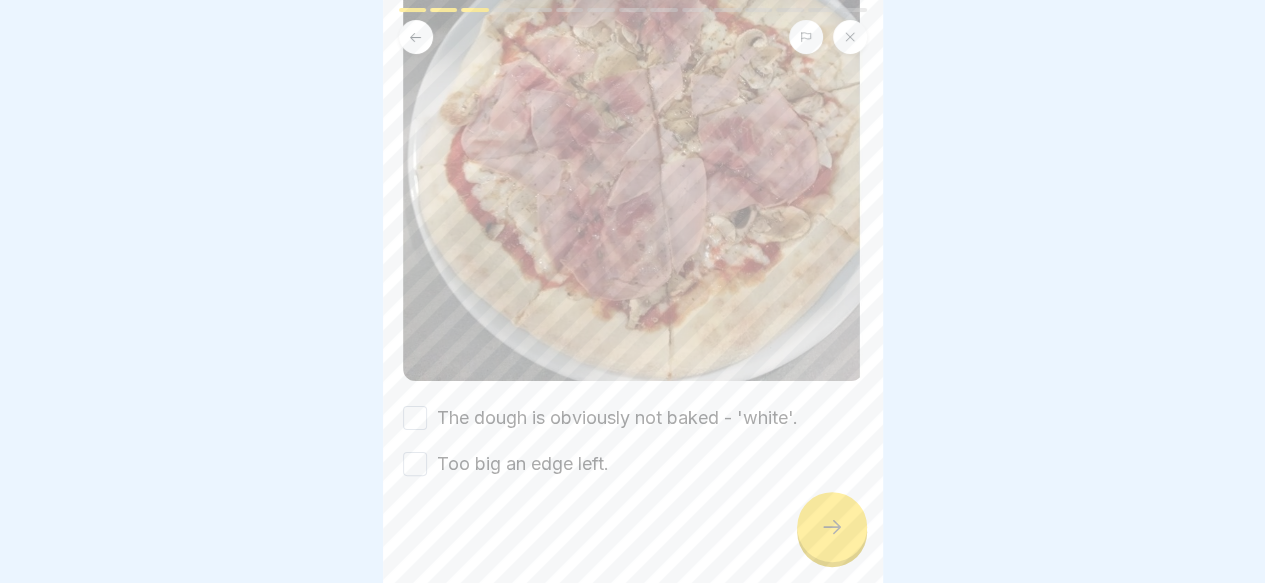 click on "🍕 Does this pizza match our quality? Evaluate objectively - tick off anything that seems out of place. Please tick all boxes to continue. The dough is obviously not baked - 'white'. Too big an edge left." at bounding box center (633, 116) 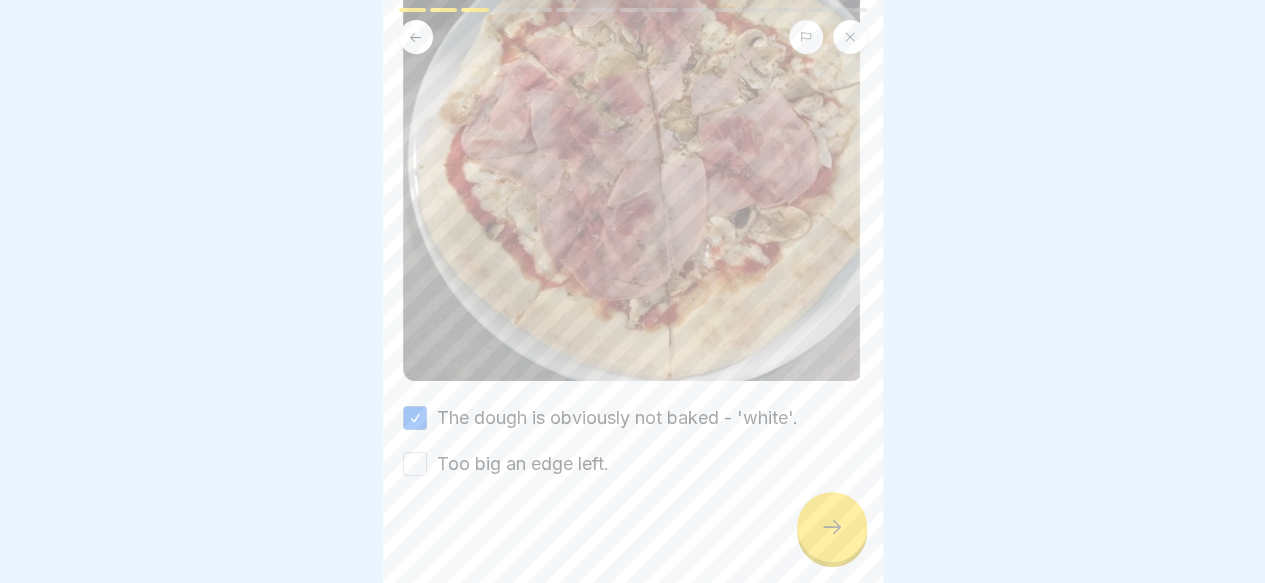 click on "Too big an edge left." at bounding box center (415, 464) 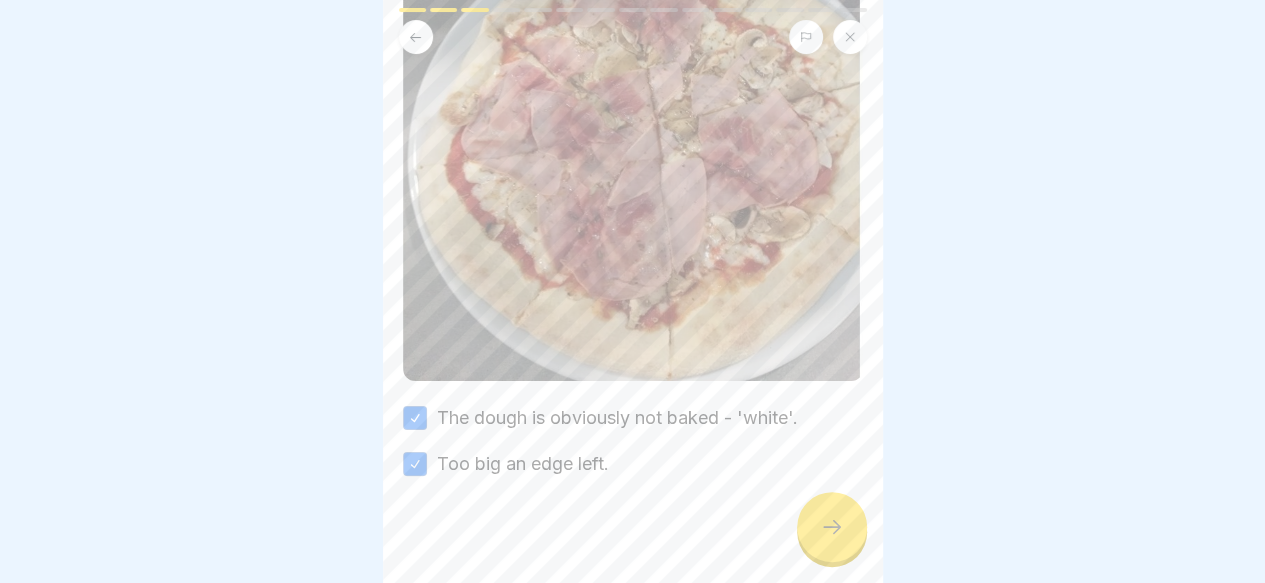 click at bounding box center (832, 527) 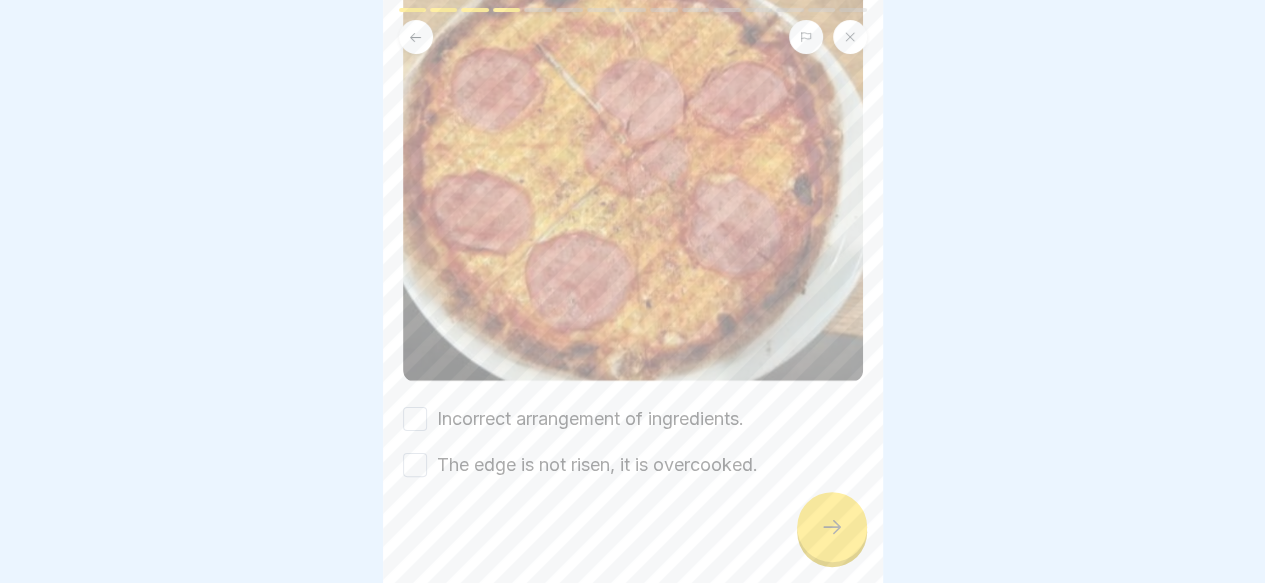 scroll, scrollTop: 303, scrollLeft: 0, axis: vertical 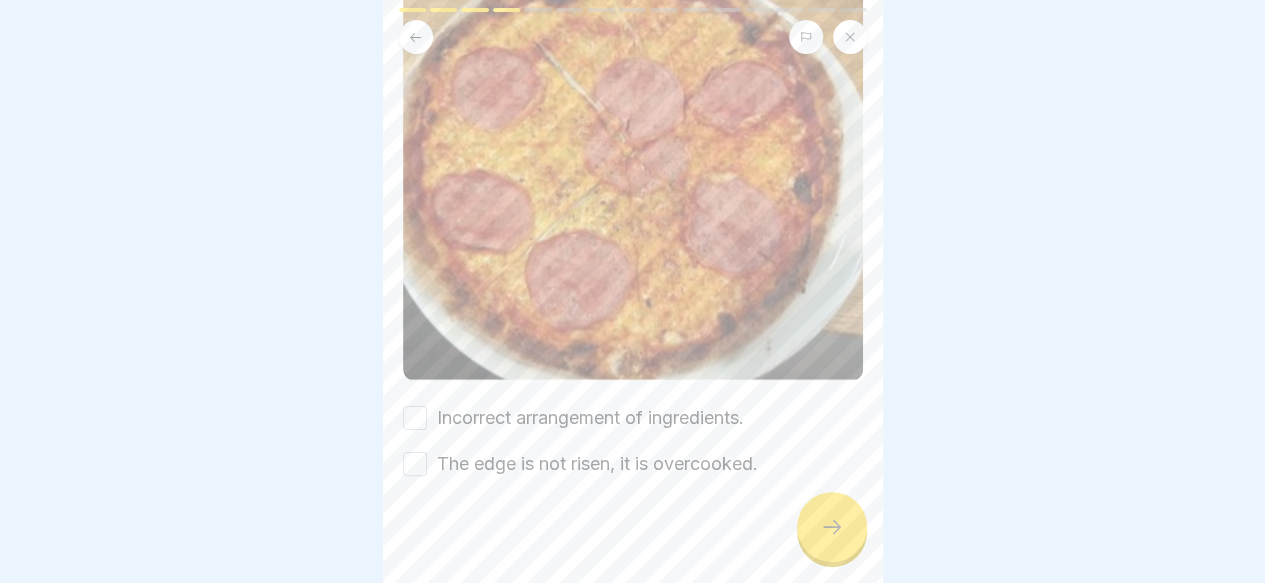 click on "Incorrect arrangement of ingredients." at bounding box center [415, 418] 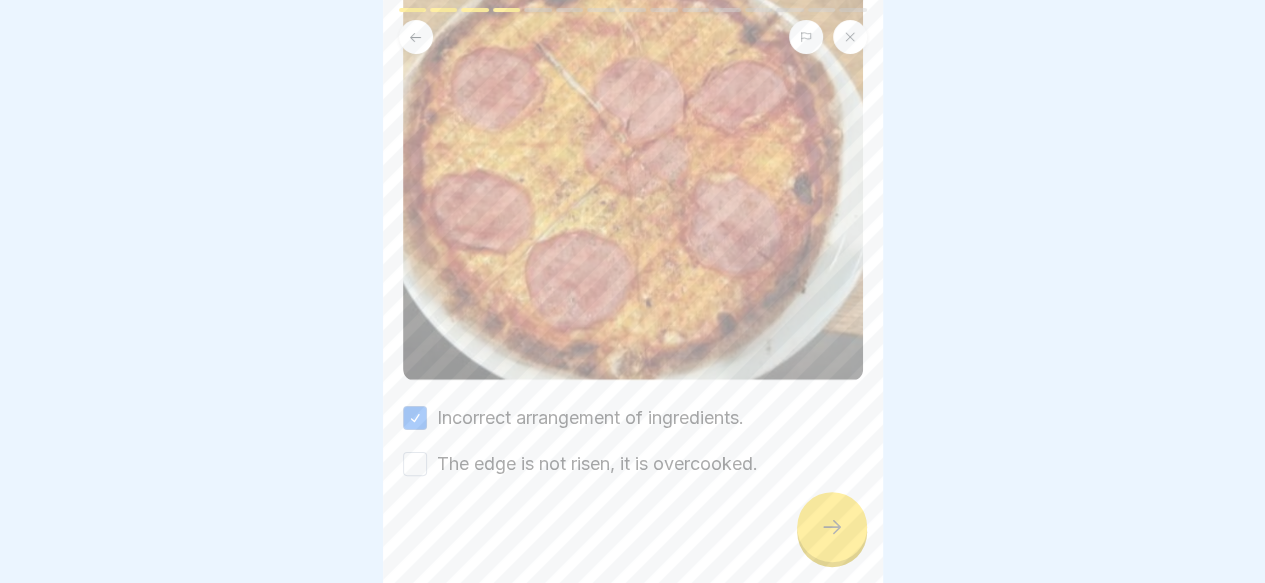 click on "The edge is not risen, it is overcooked." at bounding box center (633, 464) 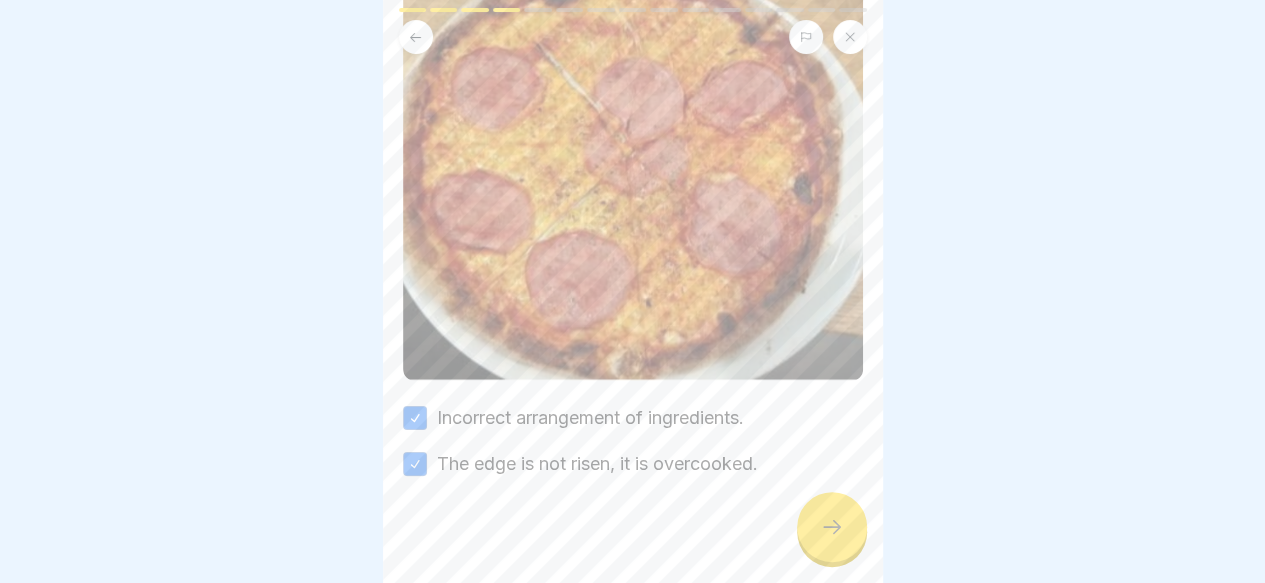 click at bounding box center [832, 527] 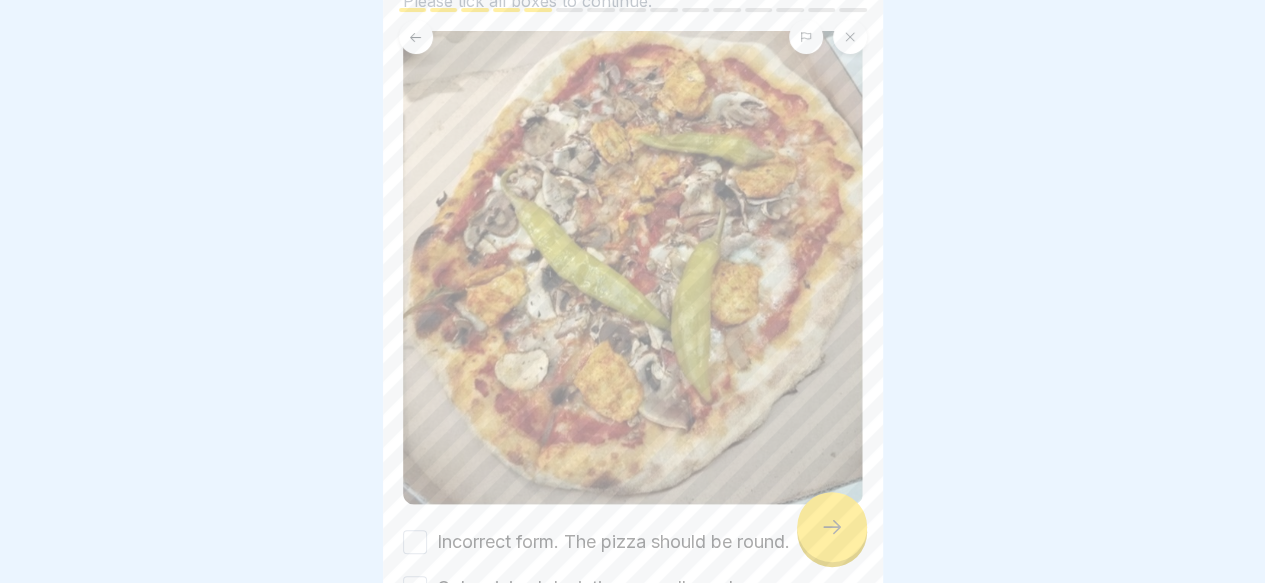 scroll, scrollTop: 378, scrollLeft: 0, axis: vertical 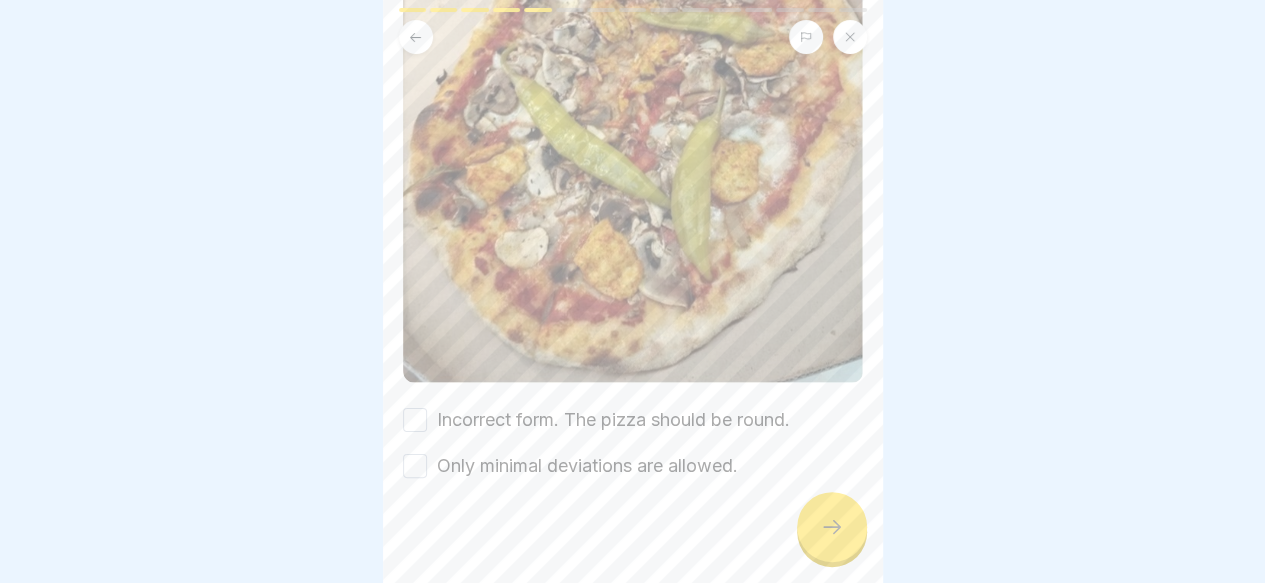 click on "Incorrect form. The pizza should be round." at bounding box center (415, 420) 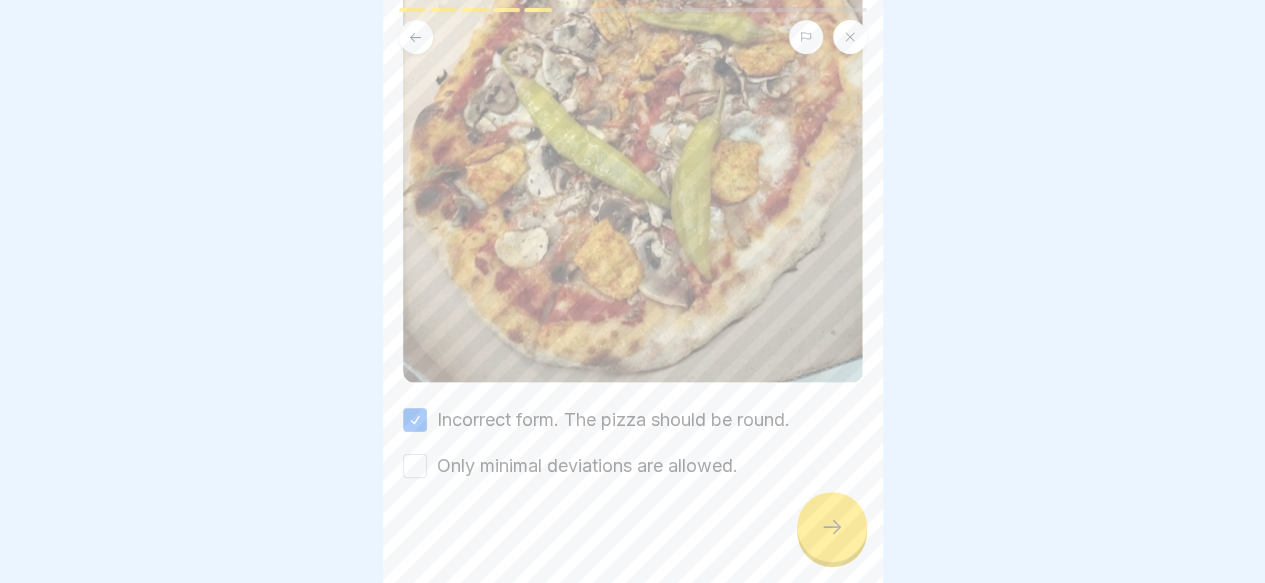click on "Only minimal deviations are allowed." at bounding box center [415, 466] 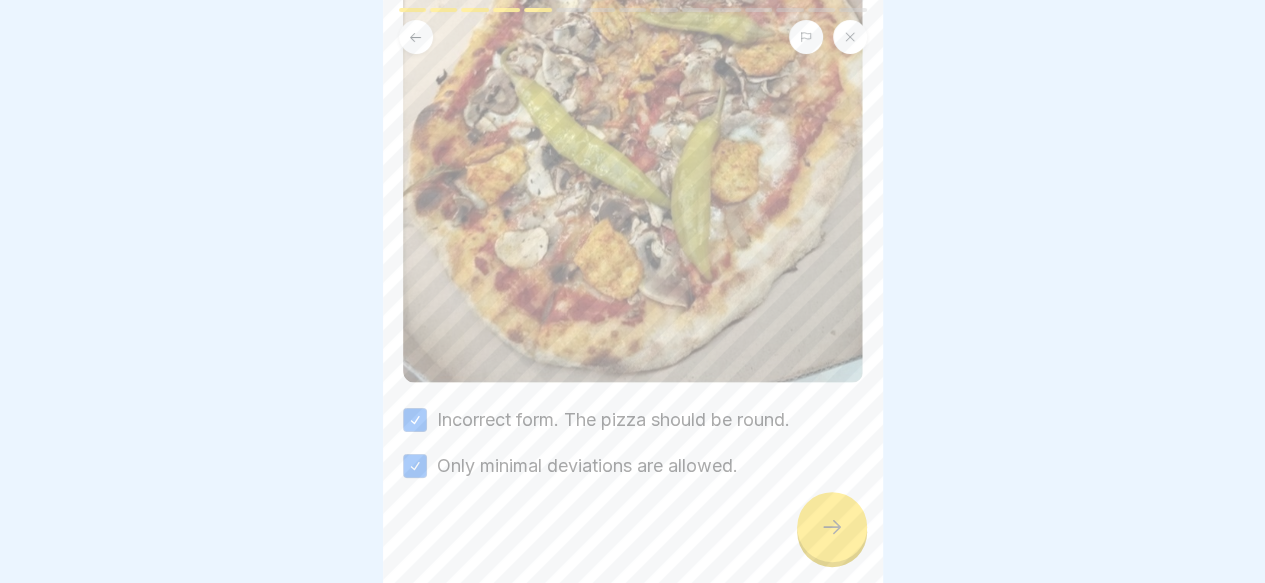 click 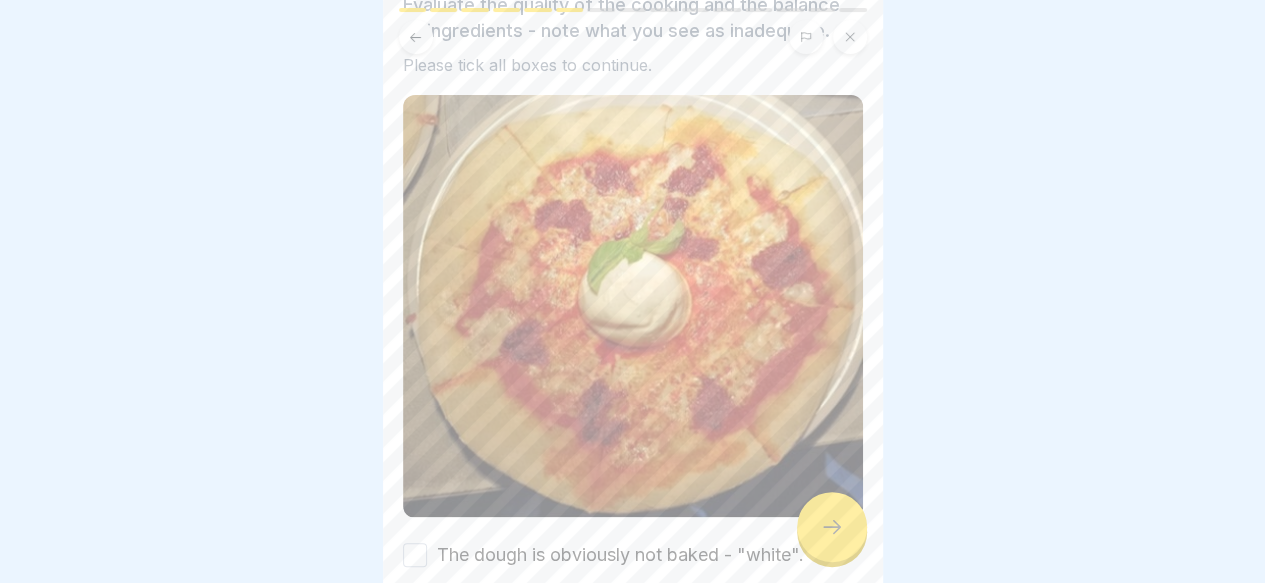 scroll, scrollTop: 302, scrollLeft: 0, axis: vertical 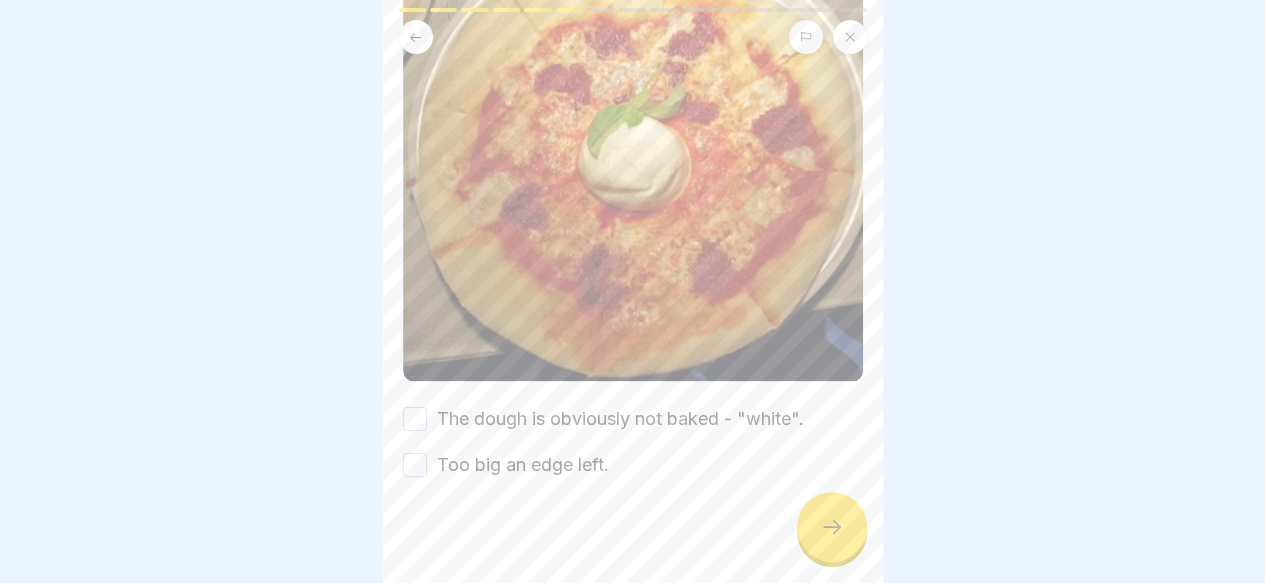 click on "The dough is obviously not baked - "white"." at bounding box center [633, 419] 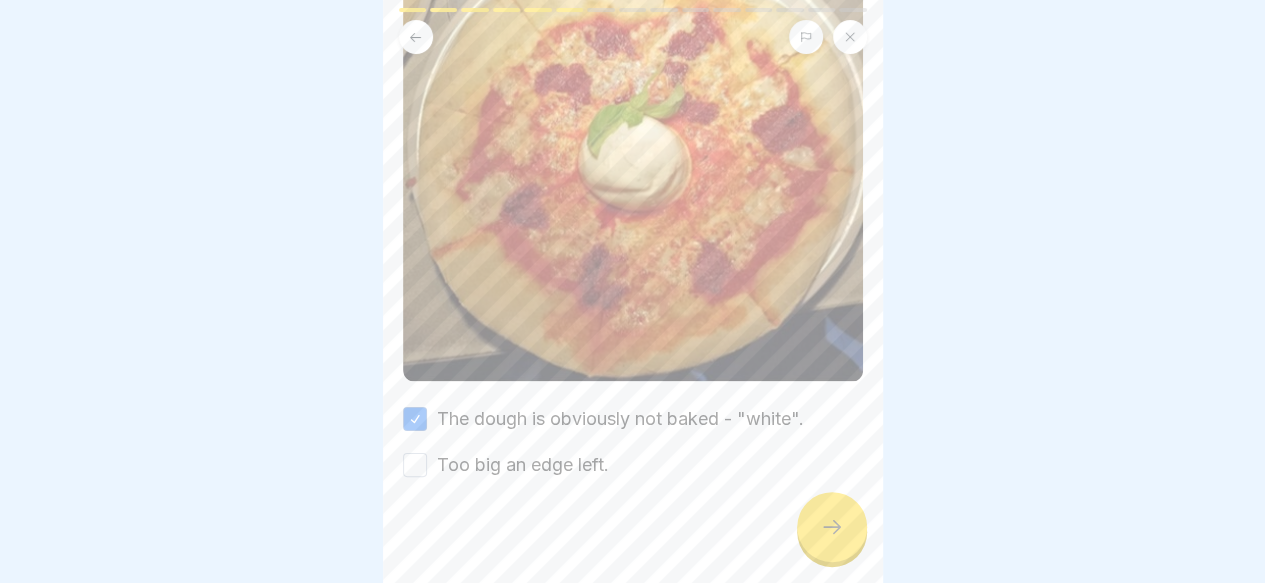 click on "Too big an edge left." at bounding box center (415, 465) 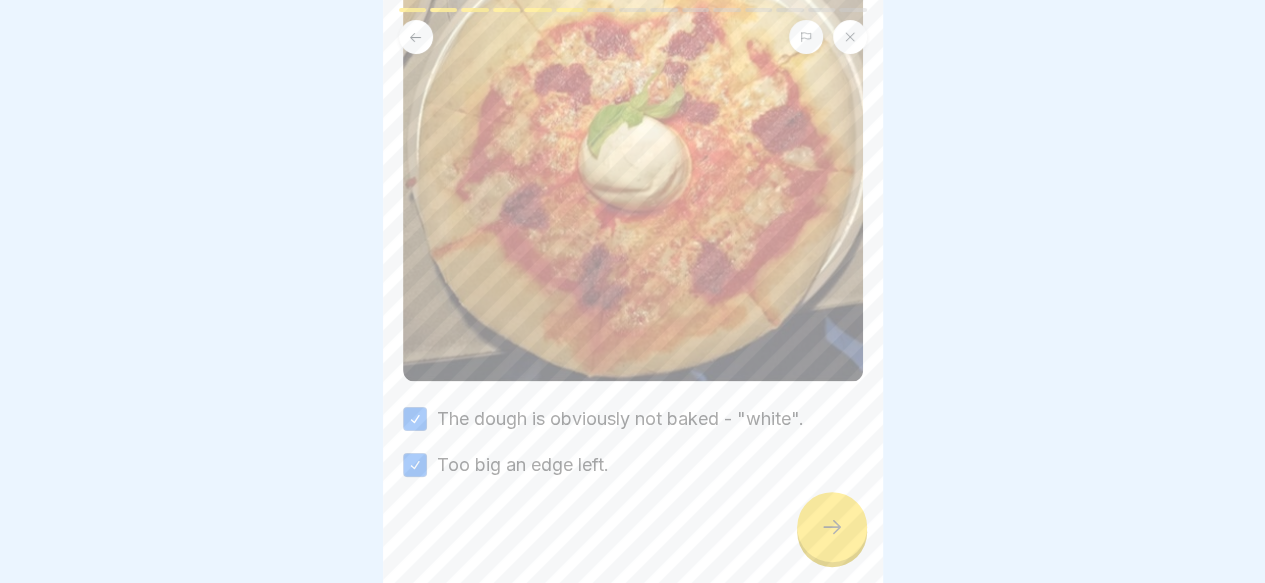 click at bounding box center (832, 527) 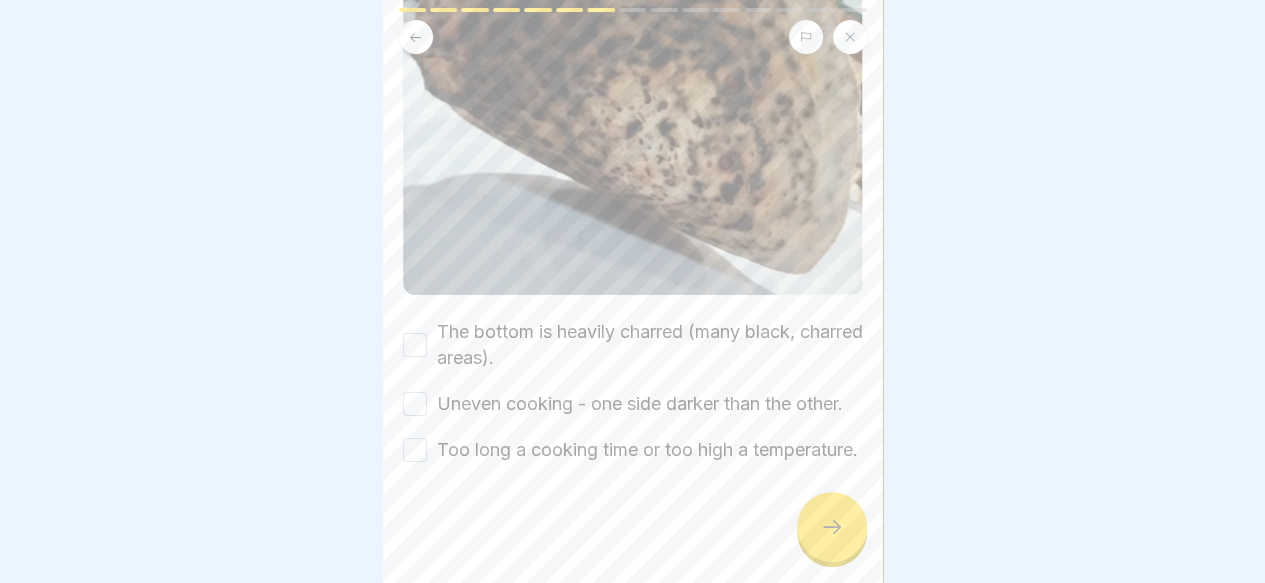 scroll, scrollTop: 412, scrollLeft: 0, axis: vertical 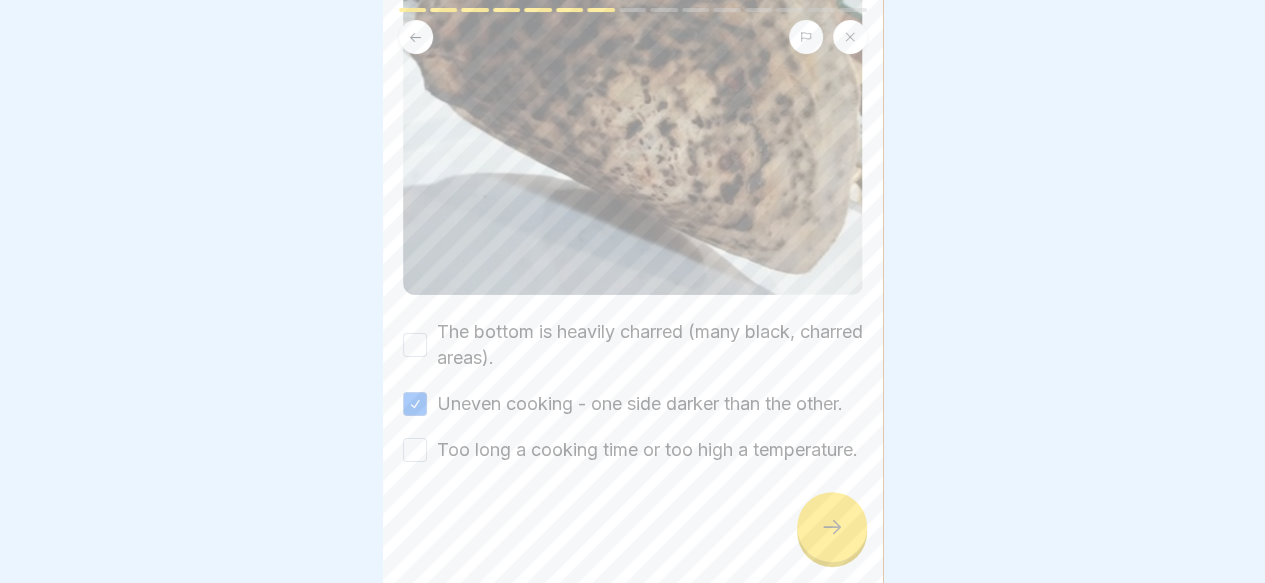 click on "The bottom is heavily charred (many black, charred areas)." at bounding box center [415, 345] 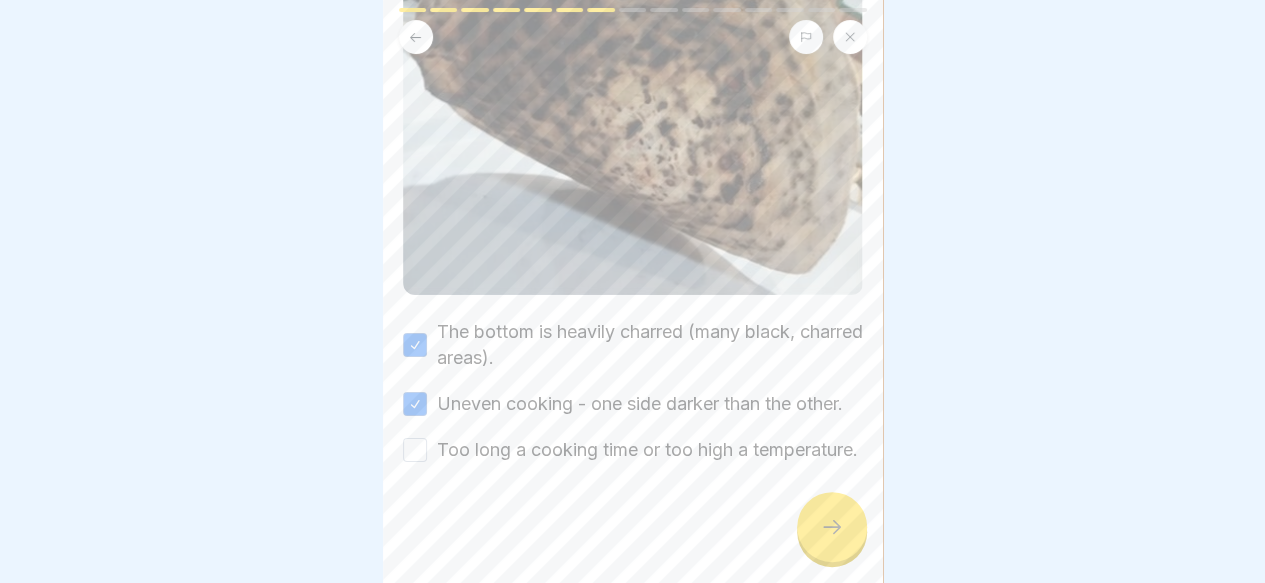 click on "Too long a cooking time or too high a temperature." at bounding box center (415, 450) 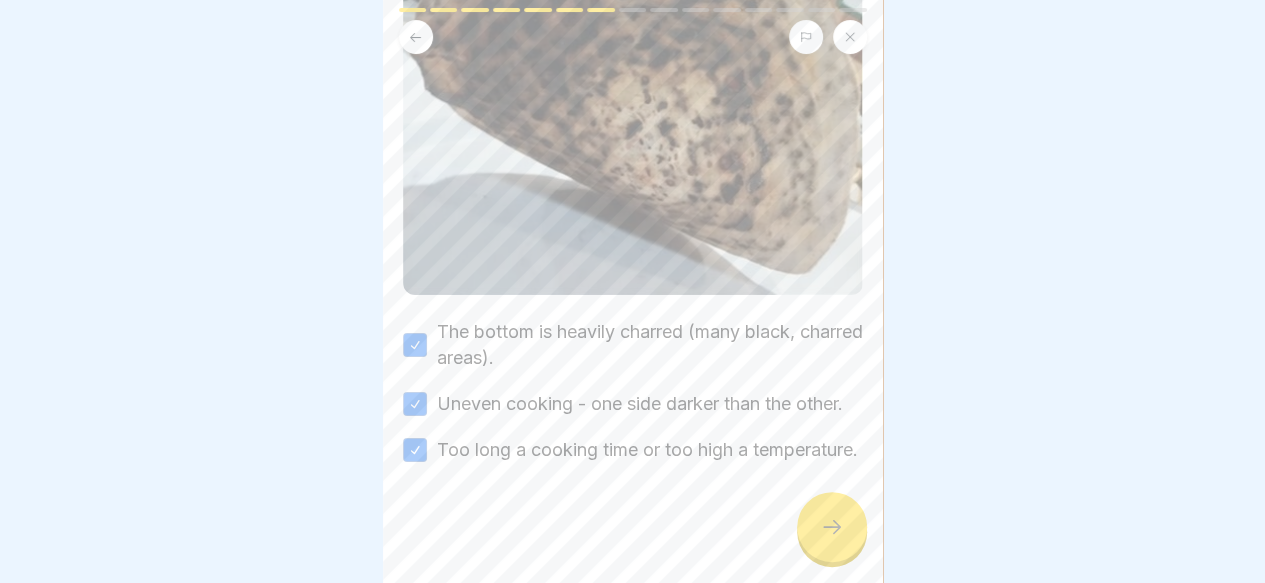 click at bounding box center [832, 527] 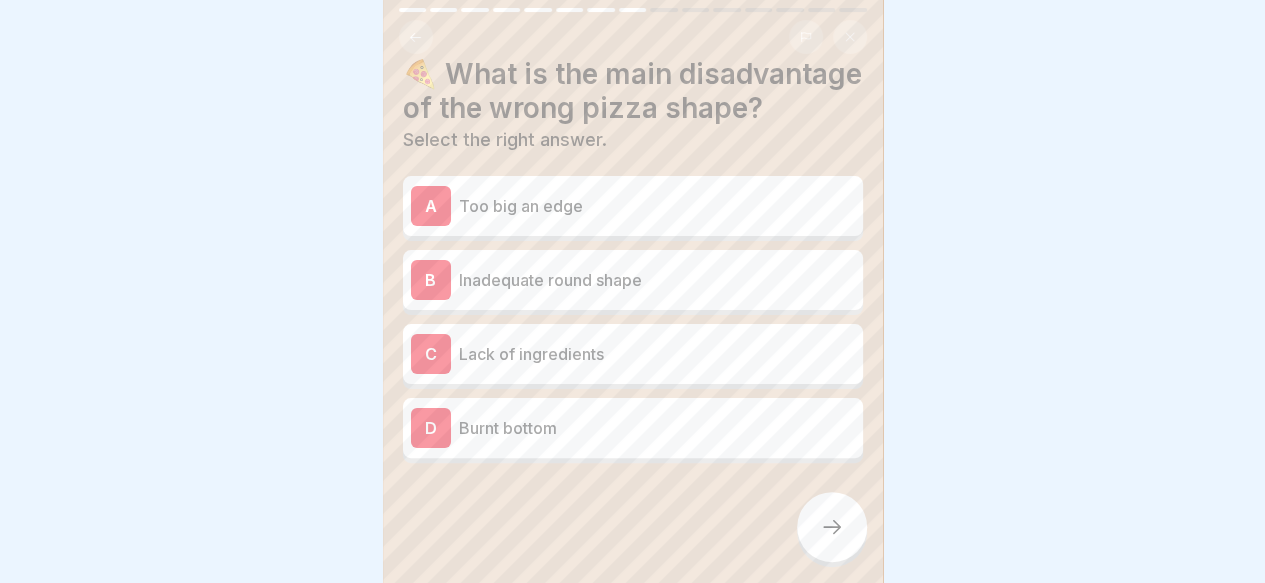 scroll, scrollTop: 54, scrollLeft: 0, axis: vertical 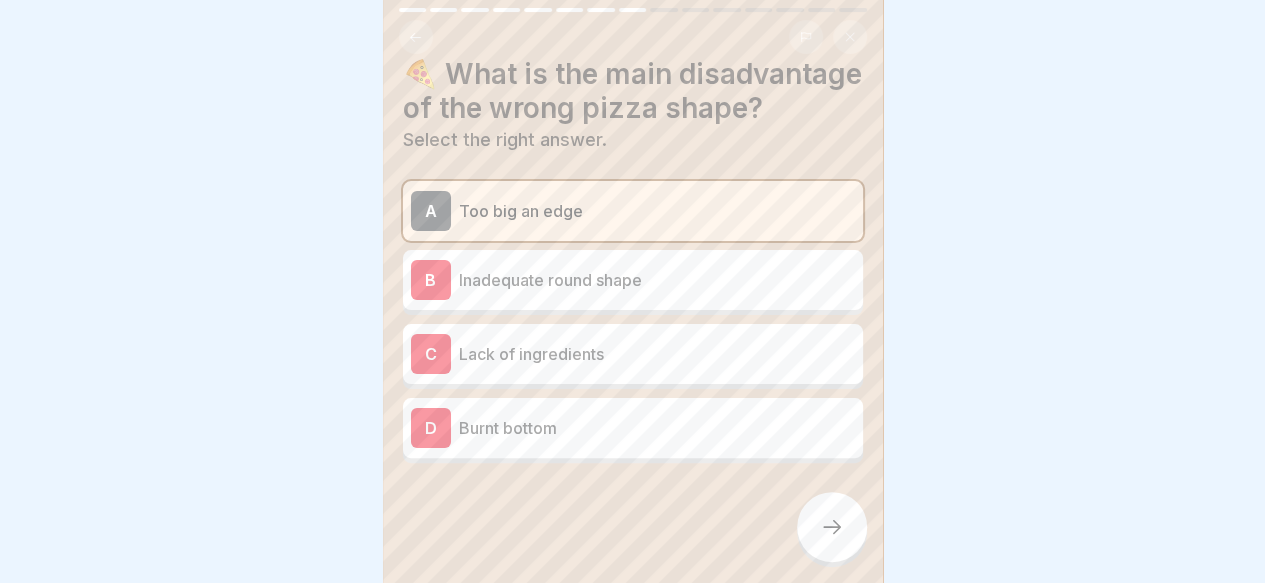 click on "Inadequate round shape" at bounding box center [657, 280] 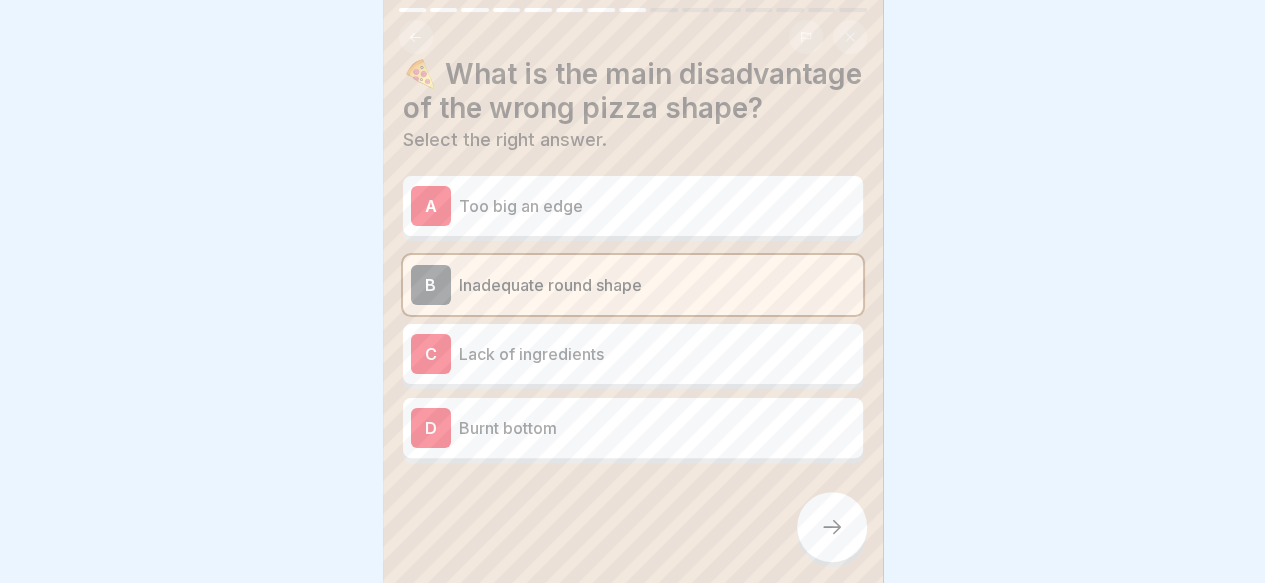 click at bounding box center (832, 527) 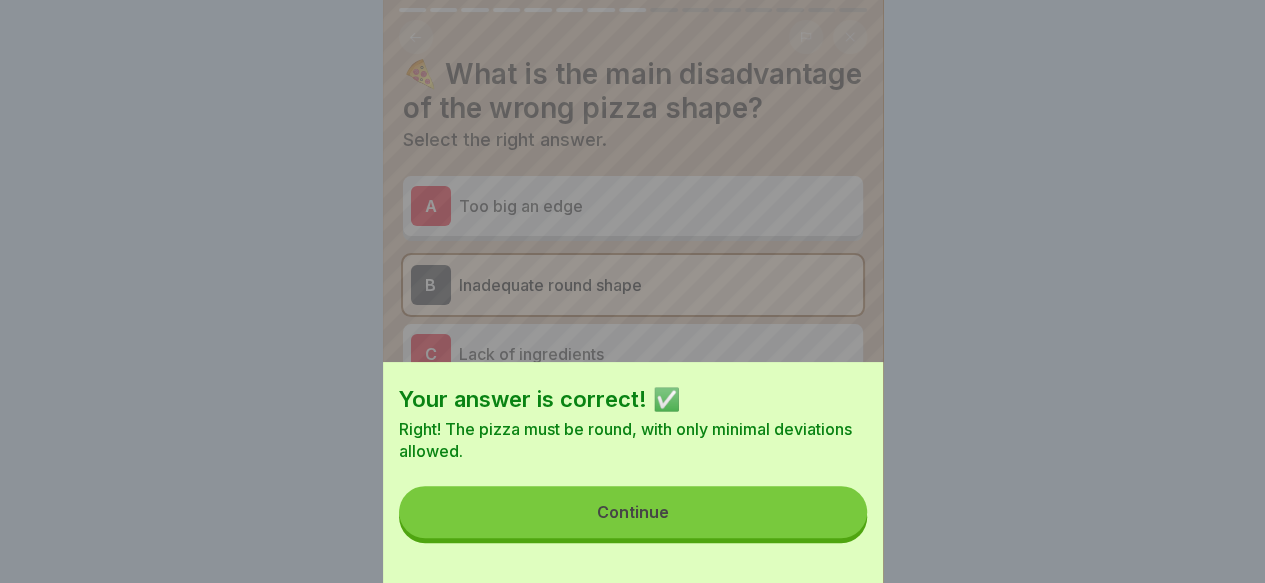 click on "Continue" at bounding box center (633, 512) 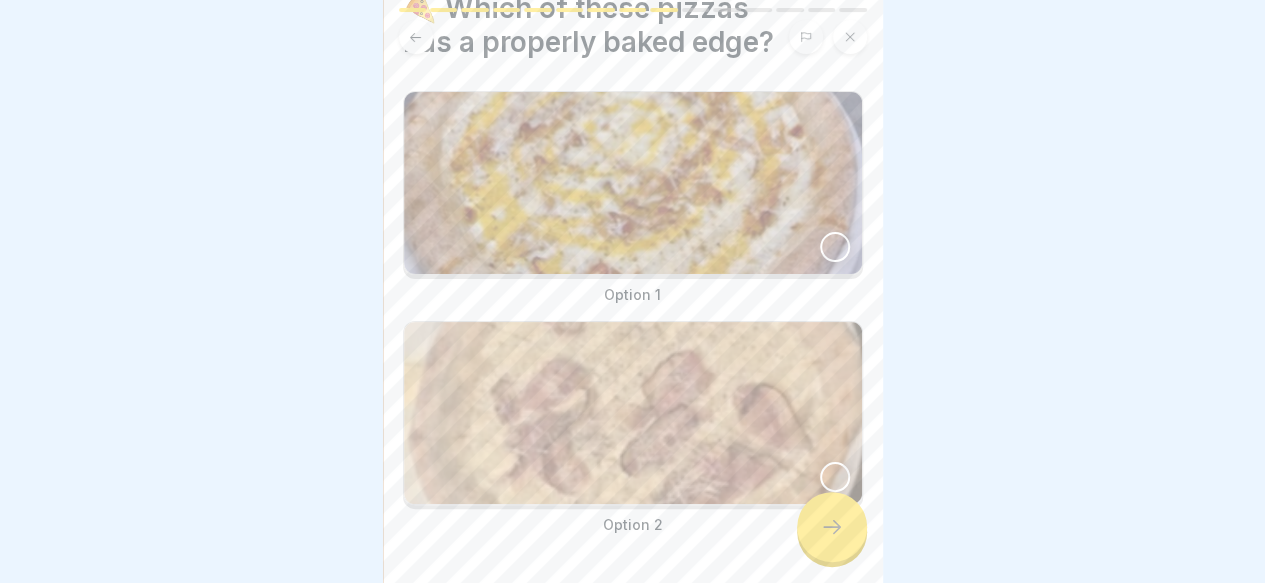 scroll, scrollTop: 159, scrollLeft: 0, axis: vertical 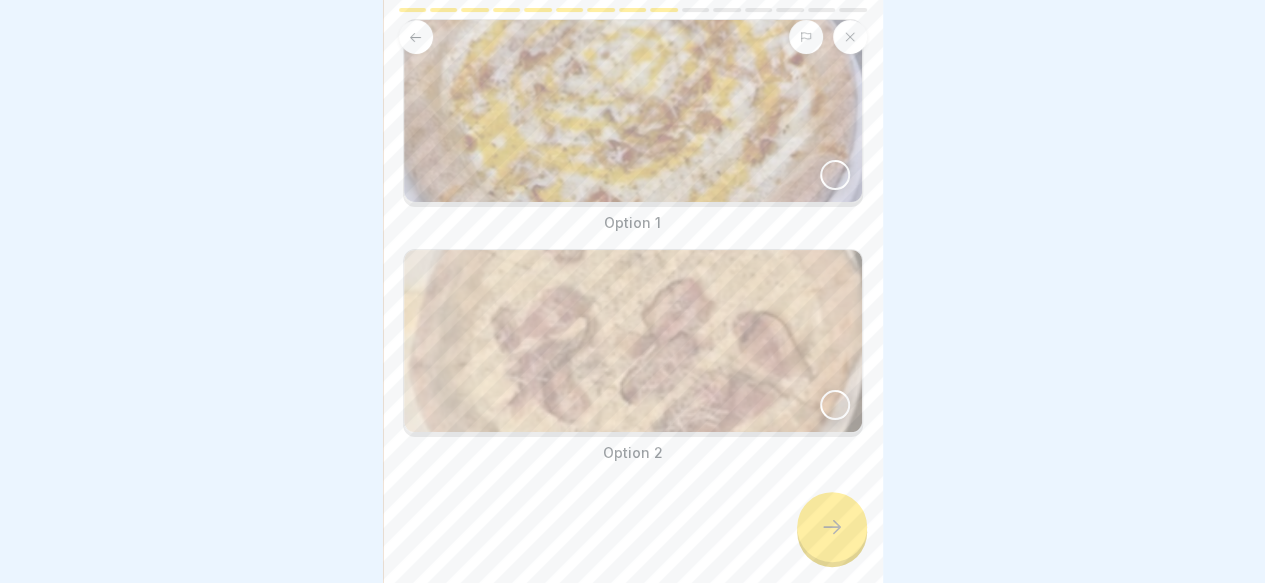 click at bounding box center [835, 175] 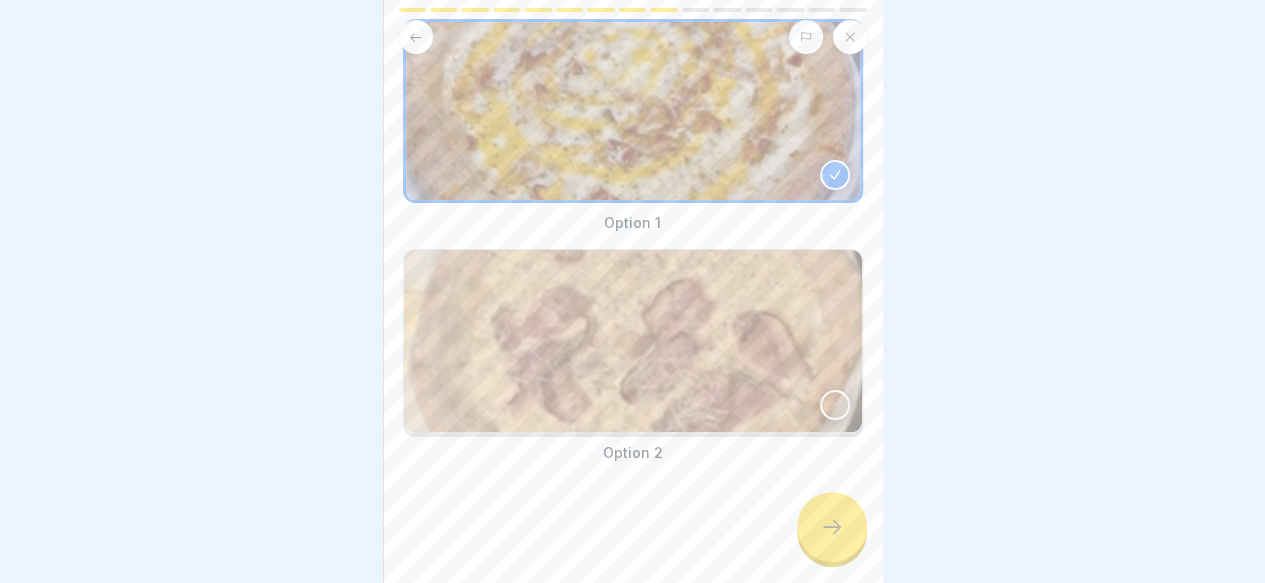 click 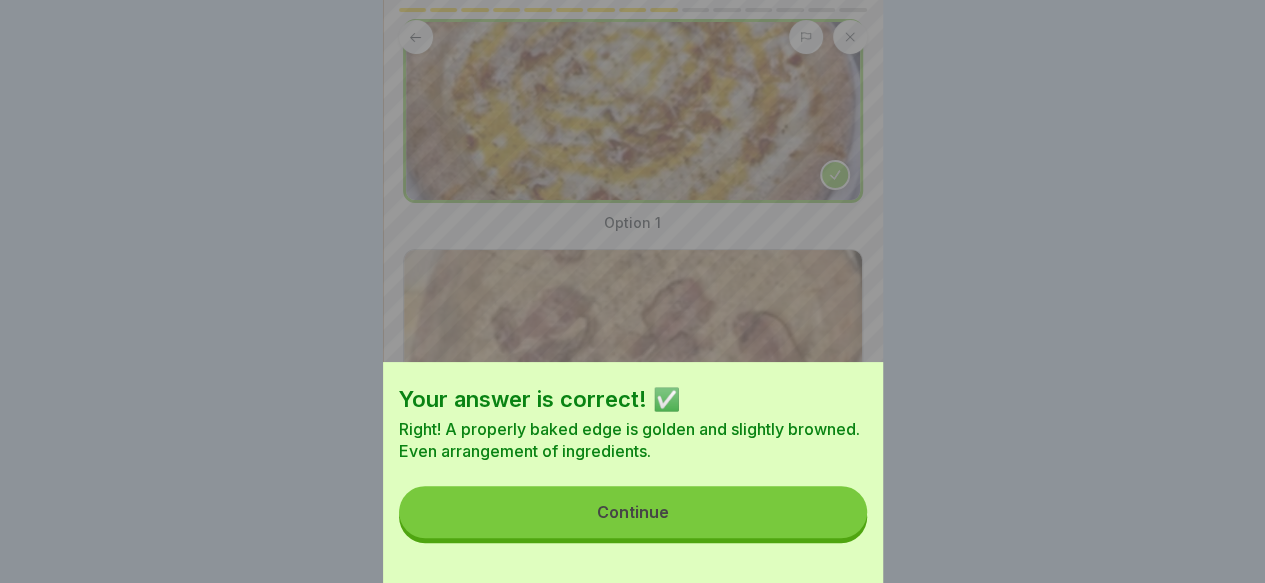 click on "Continue" at bounding box center (633, 512) 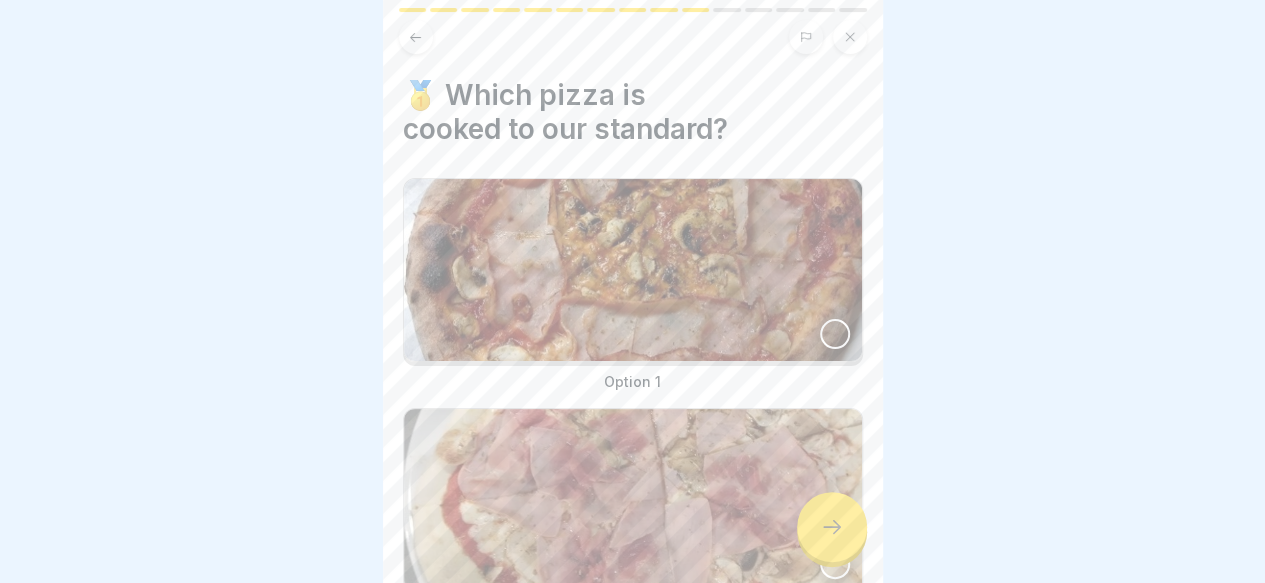 click at bounding box center (835, 334) 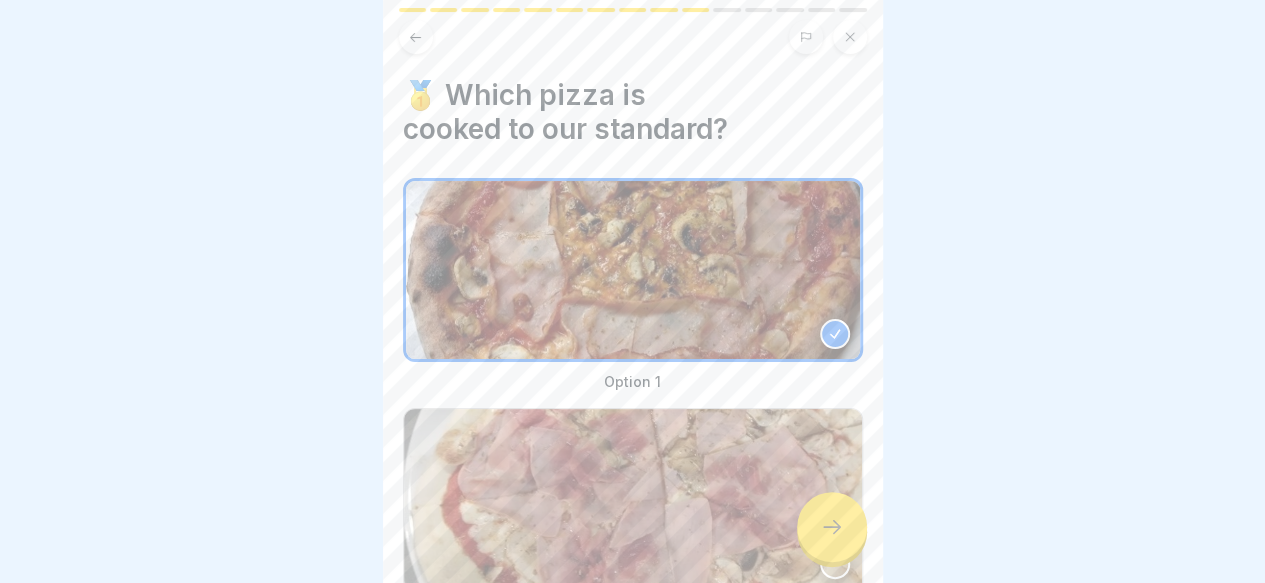 click 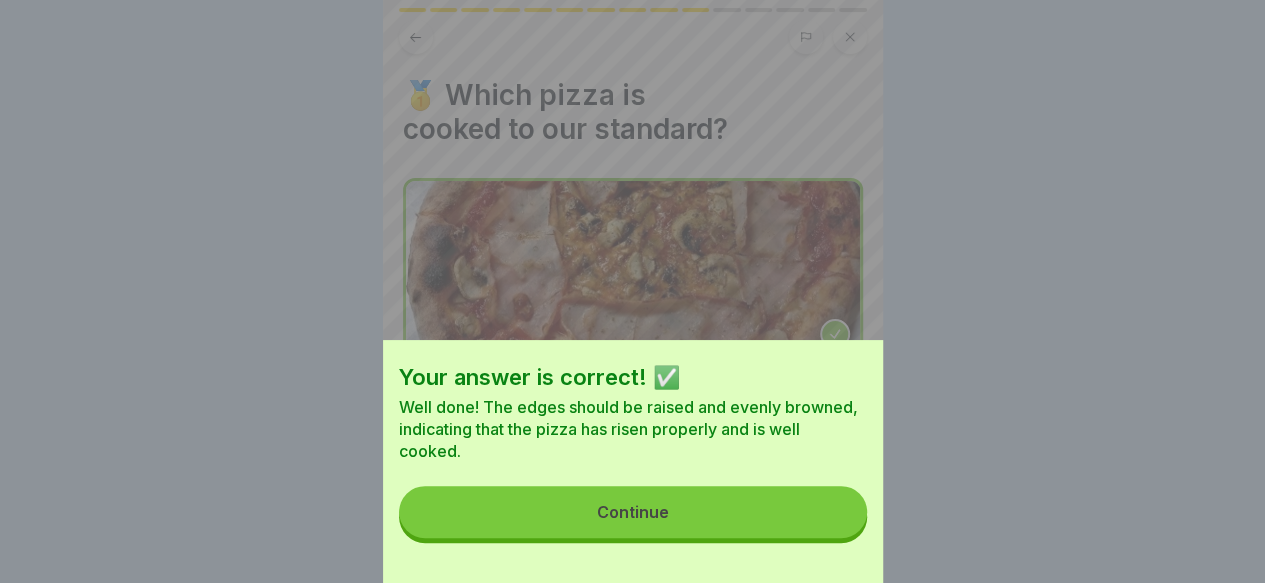 click on "Continue" at bounding box center (633, 512) 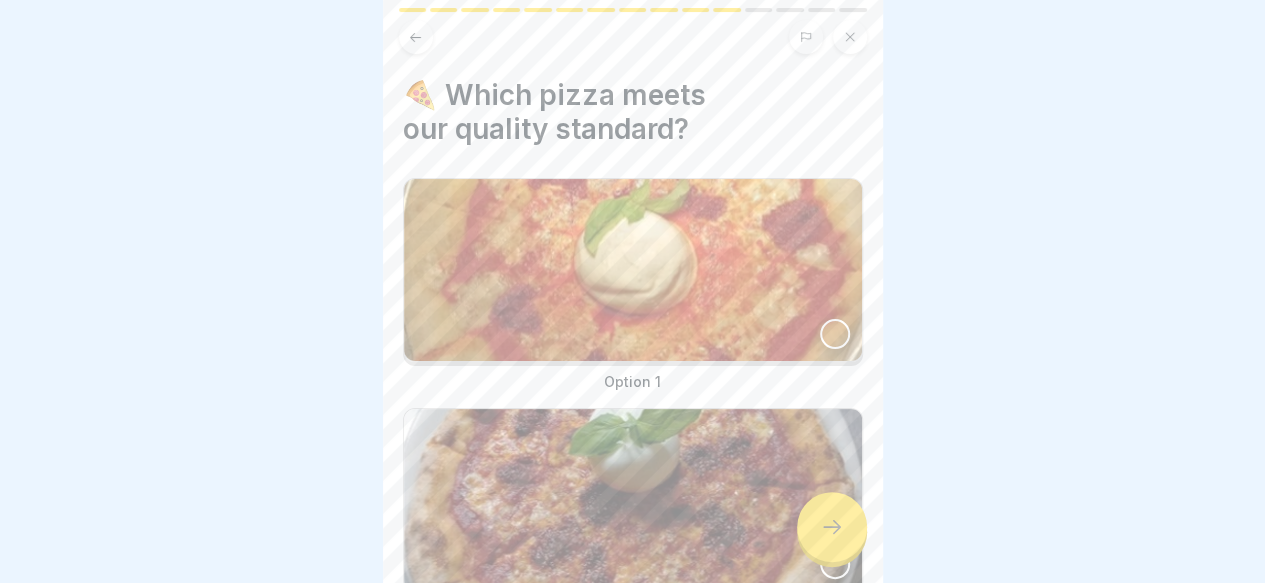 click at bounding box center [835, 334] 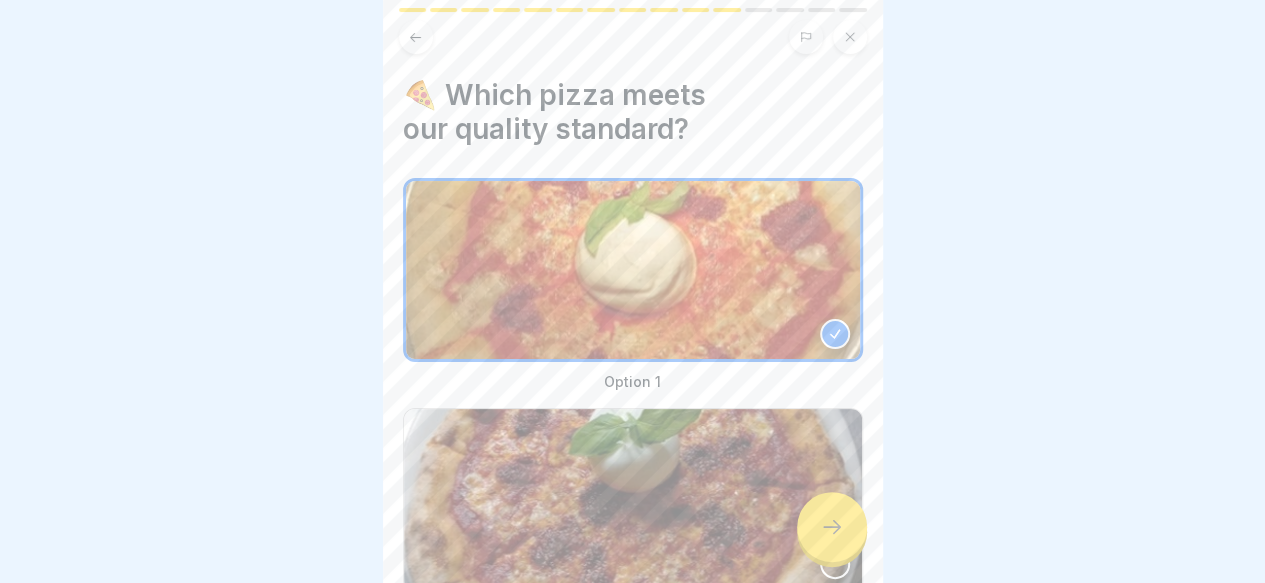click 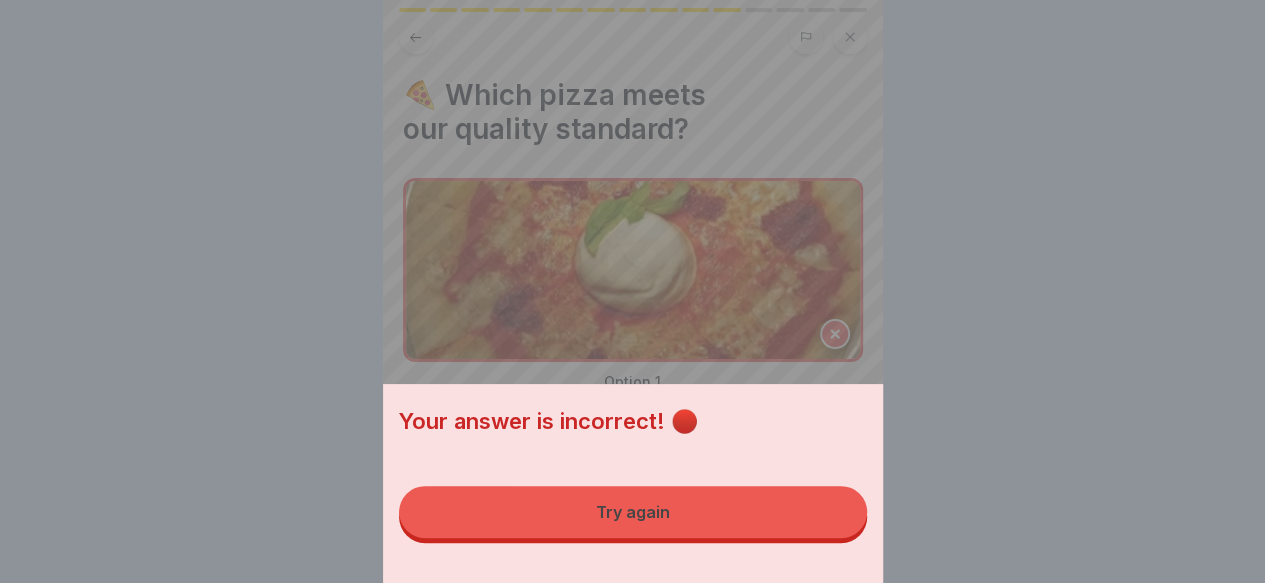 click on "Try again" at bounding box center (633, 512) 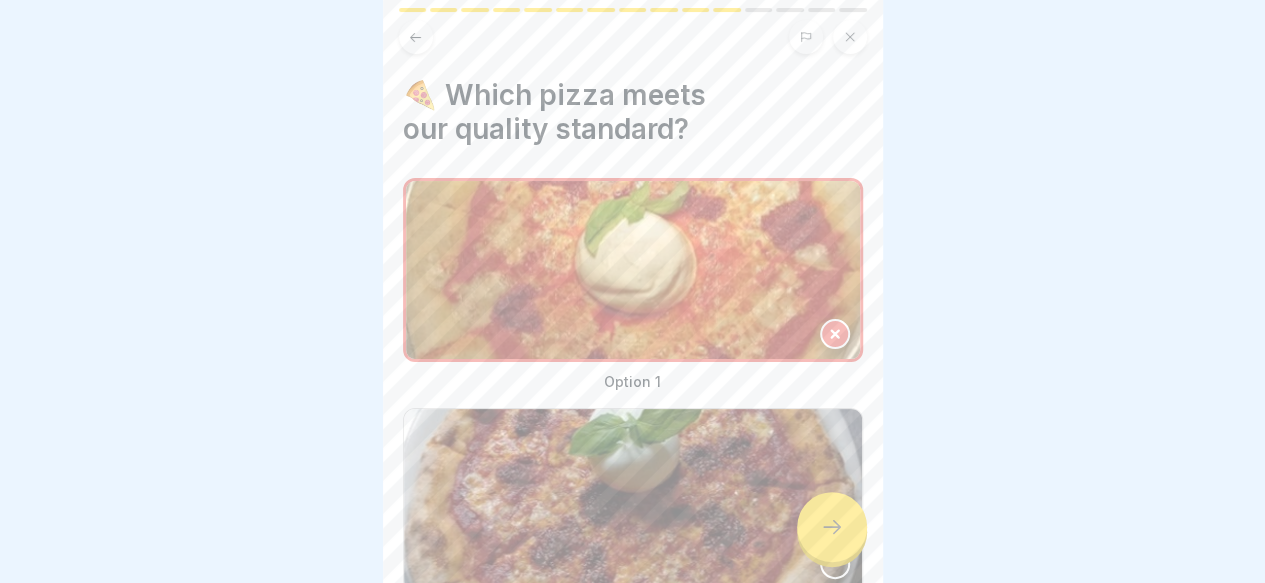 click at bounding box center [832, 527] 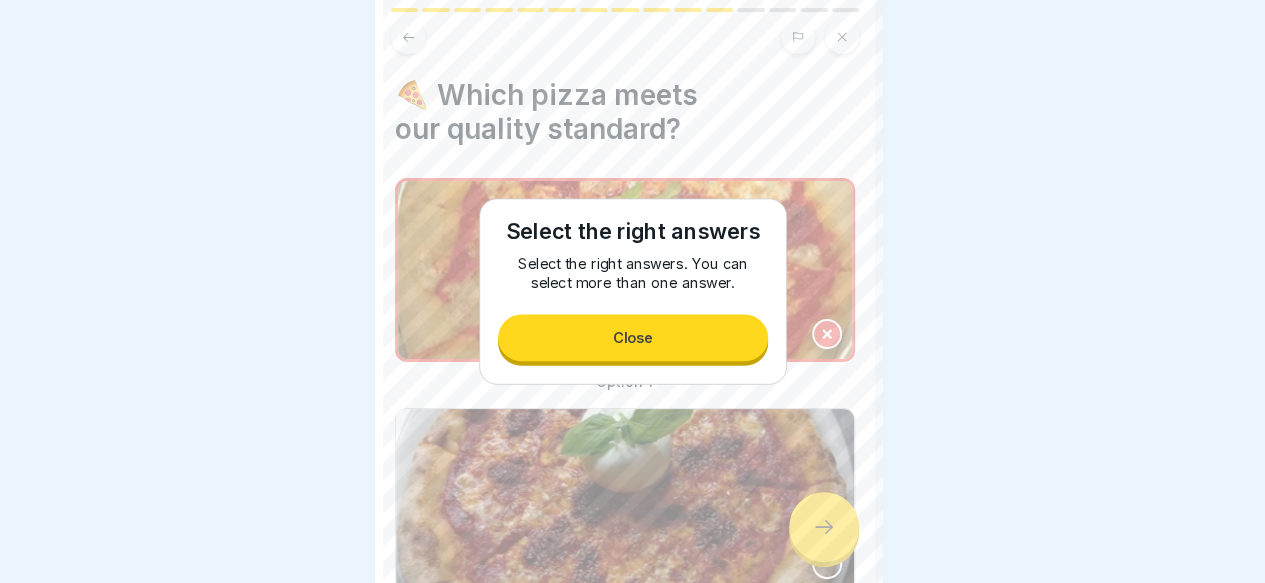 scroll, scrollTop: 0, scrollLeft: 0, axis: both 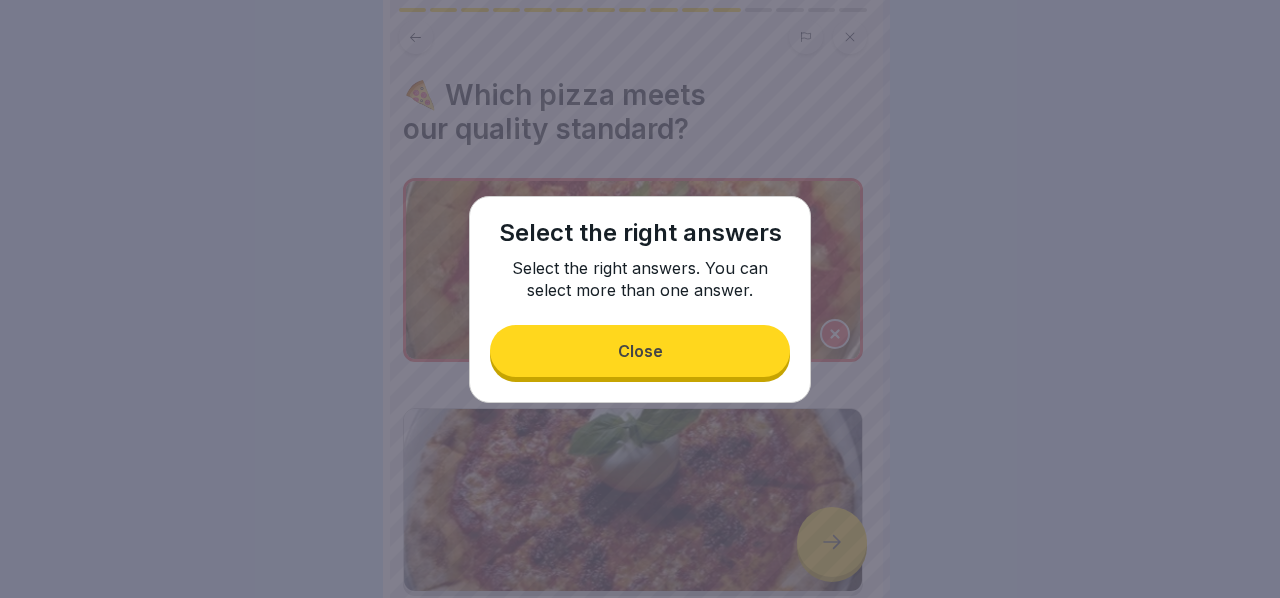 click on "Close" at bounding box center [640, 351] 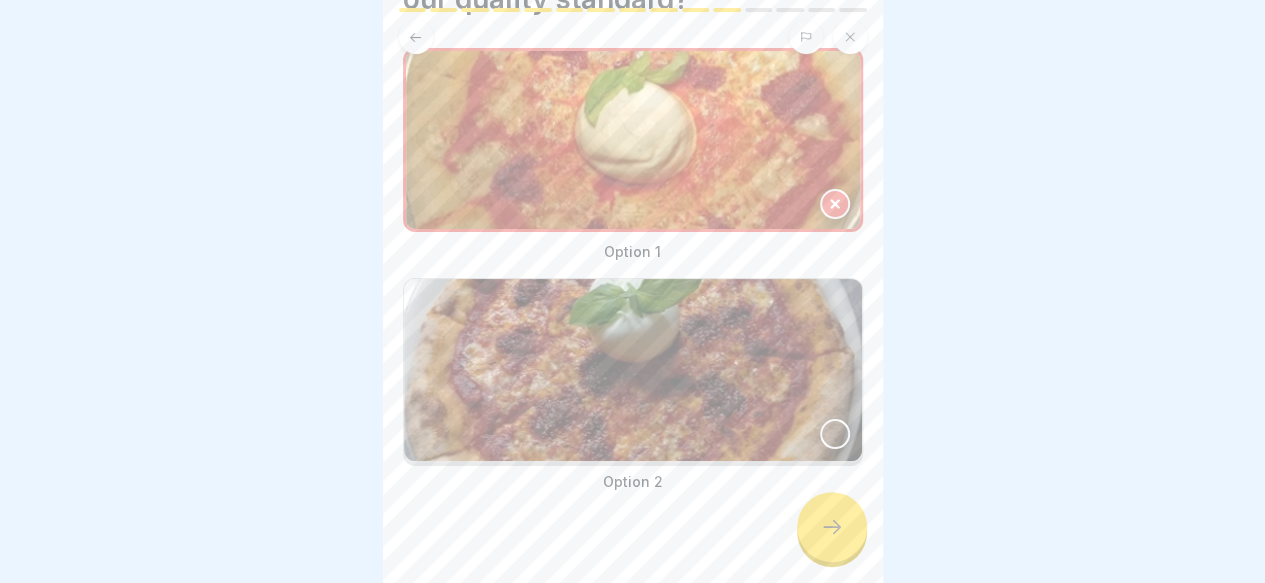scroll, scrollTop: 159, scrollLeft: 0, axis: vertical 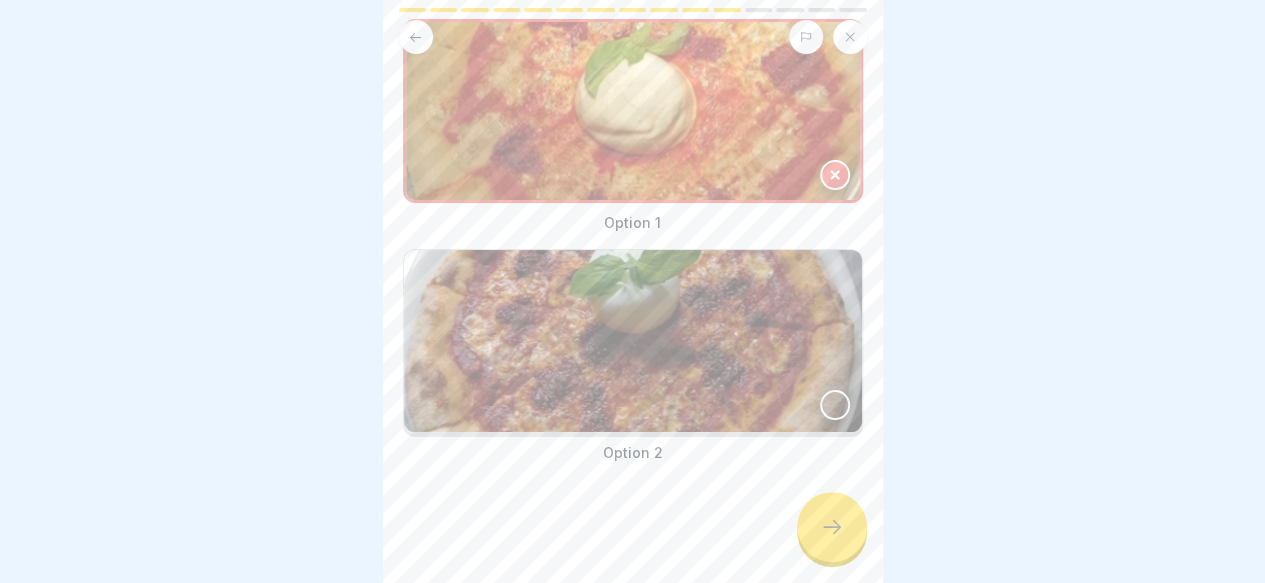 click at bounding box center [633, 341] 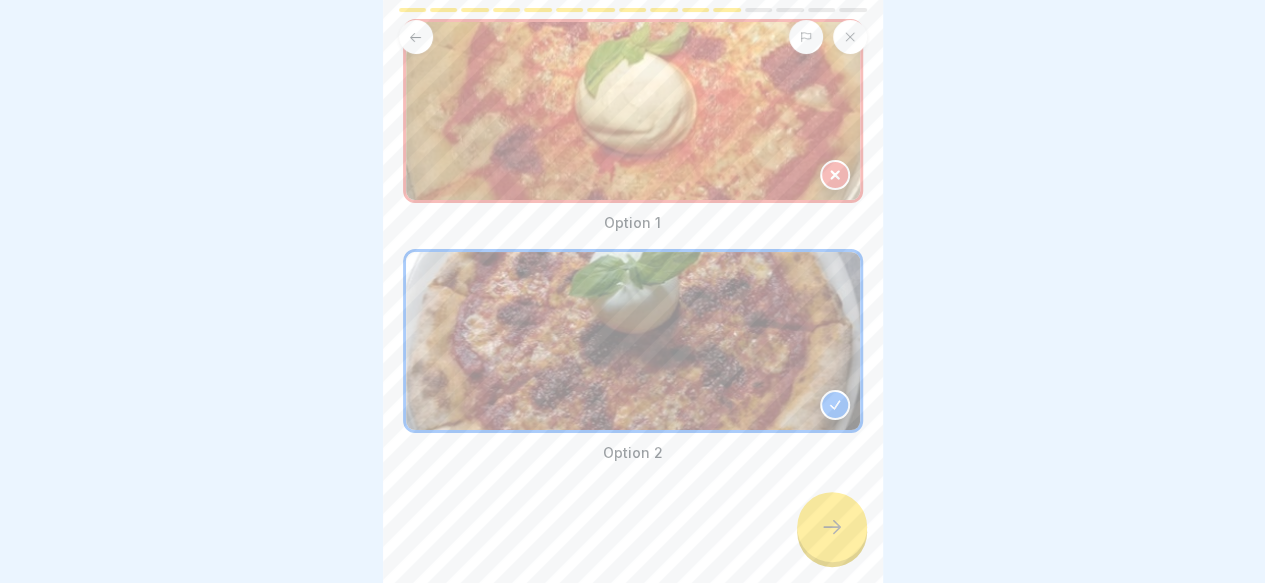 click 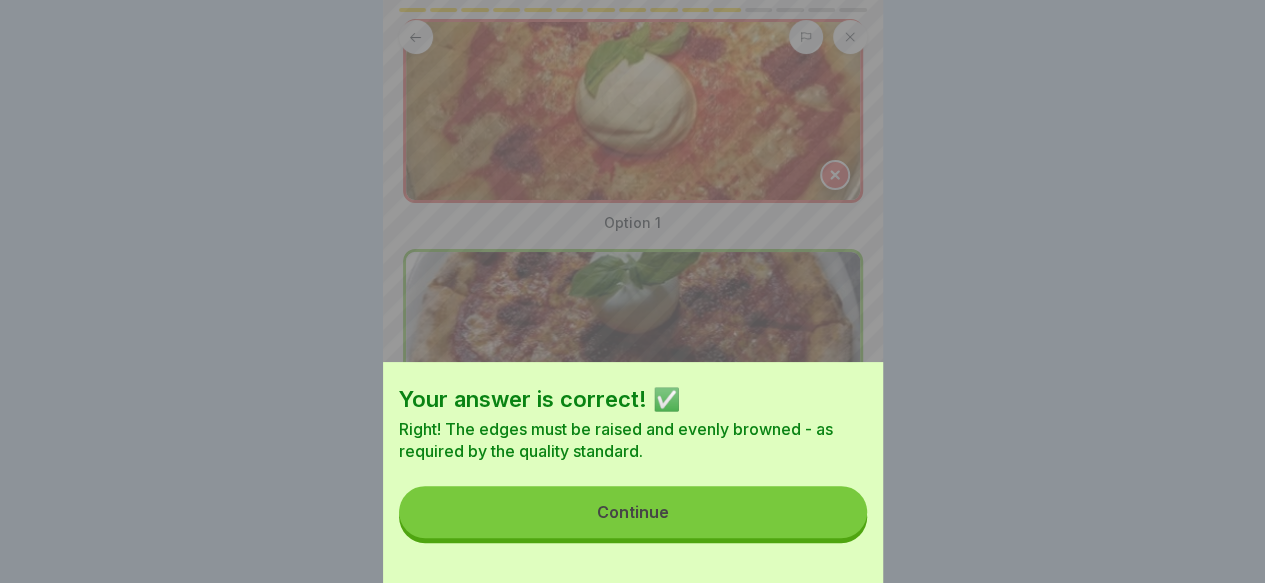 click on "Continue" at bounding box center [633, 512] 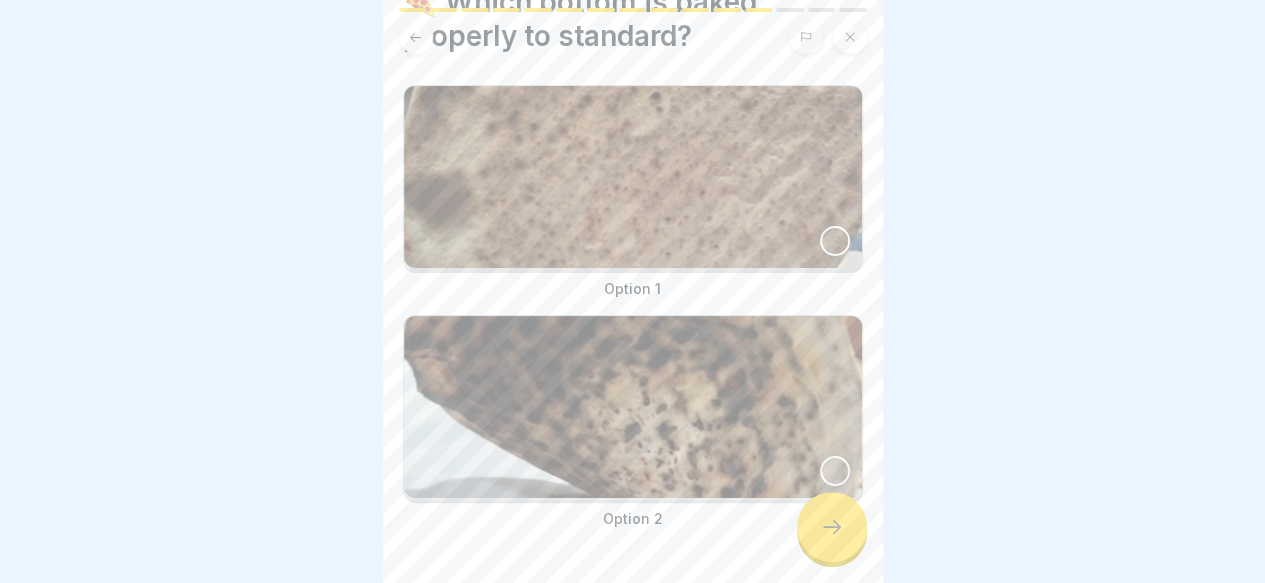 scroll, scrollTop: 159, scrollLeft: 0, axis: vertical 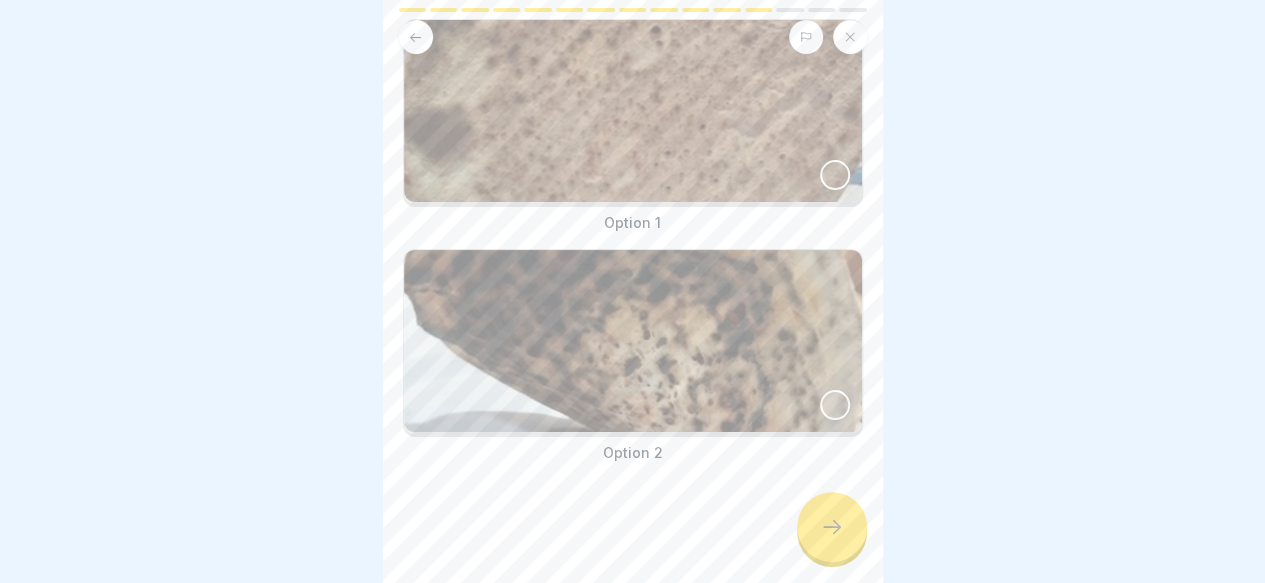 click at bounding box center [633, 111] 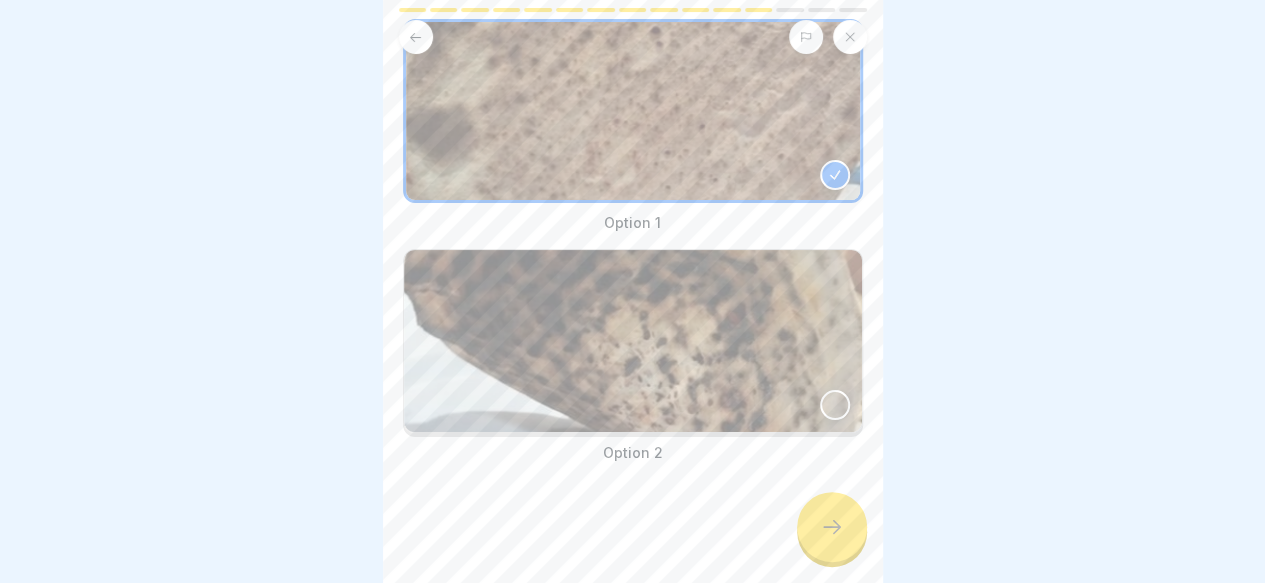 click at bounding box center (832, 527) 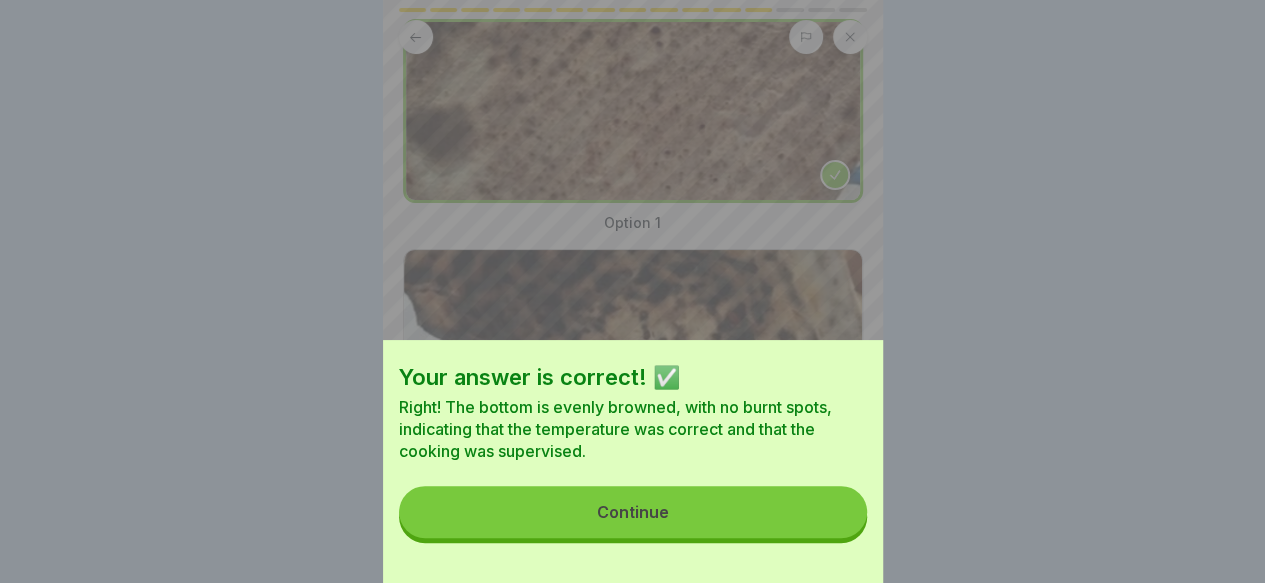 click on "Continue" at bounding box center (633, 512) 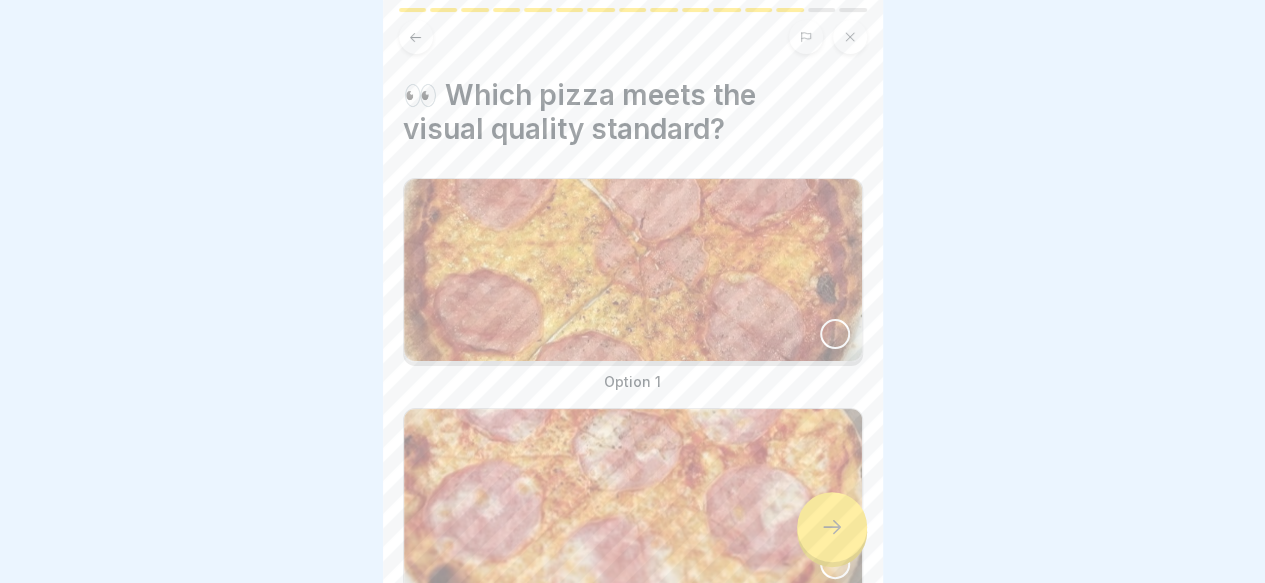 click at bounding box center [633, 270] 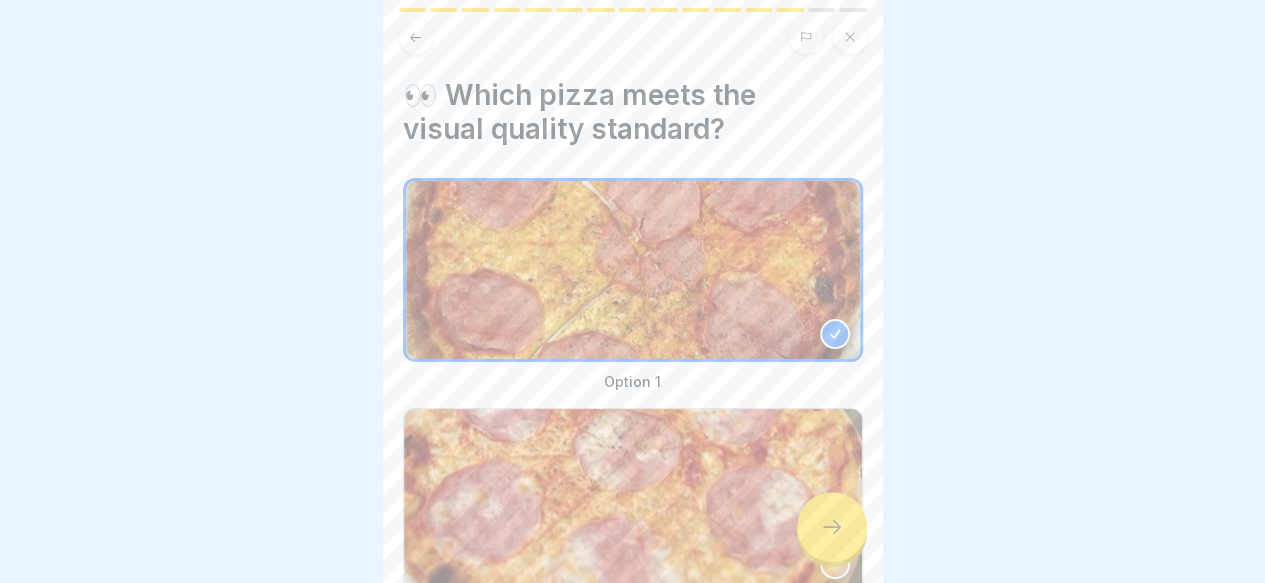 click at bounding box center (832, 527) 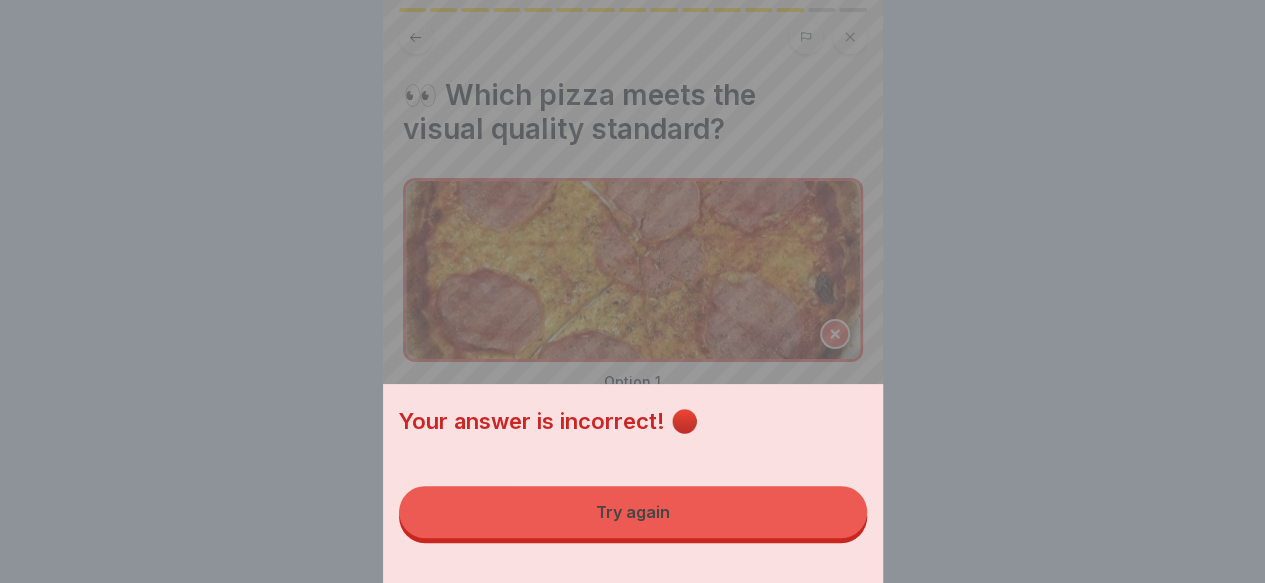 click on "Try again" at bounding box center [633, 512] 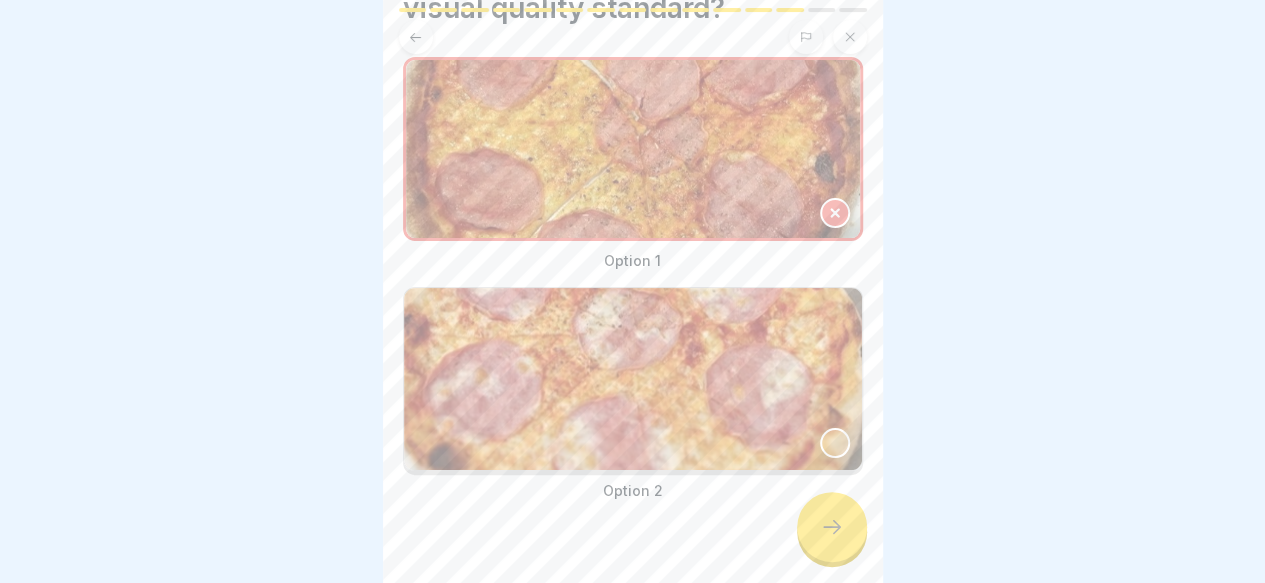 scroll, scrollTop: 159, scrollLeft: 0, axis: vertical 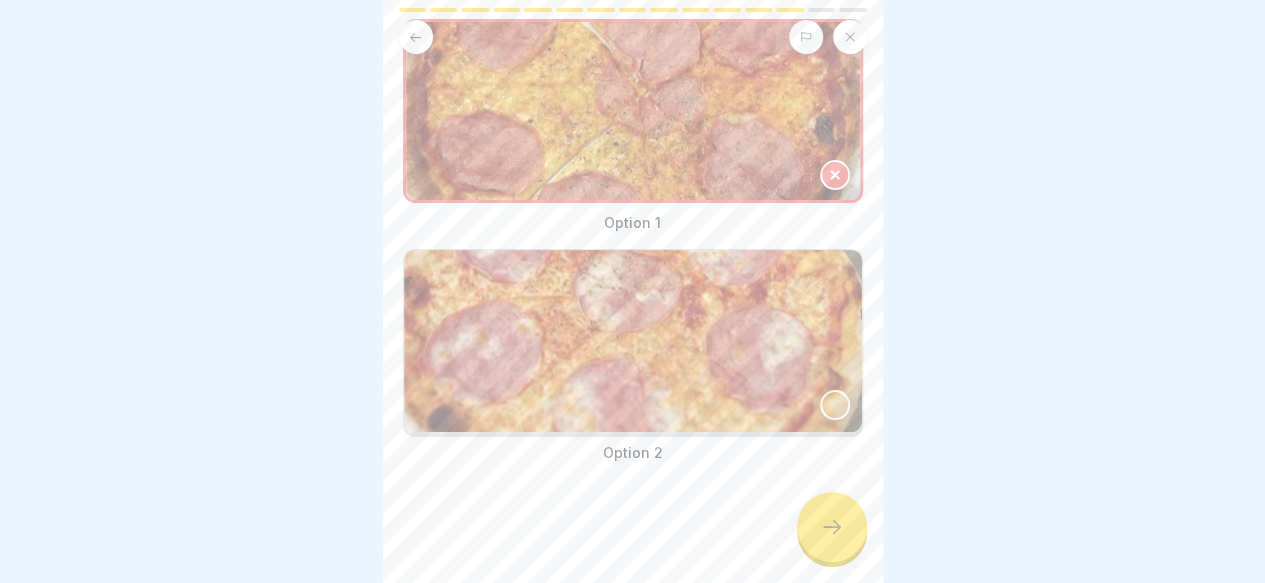 click at bounding box center (633, 341) 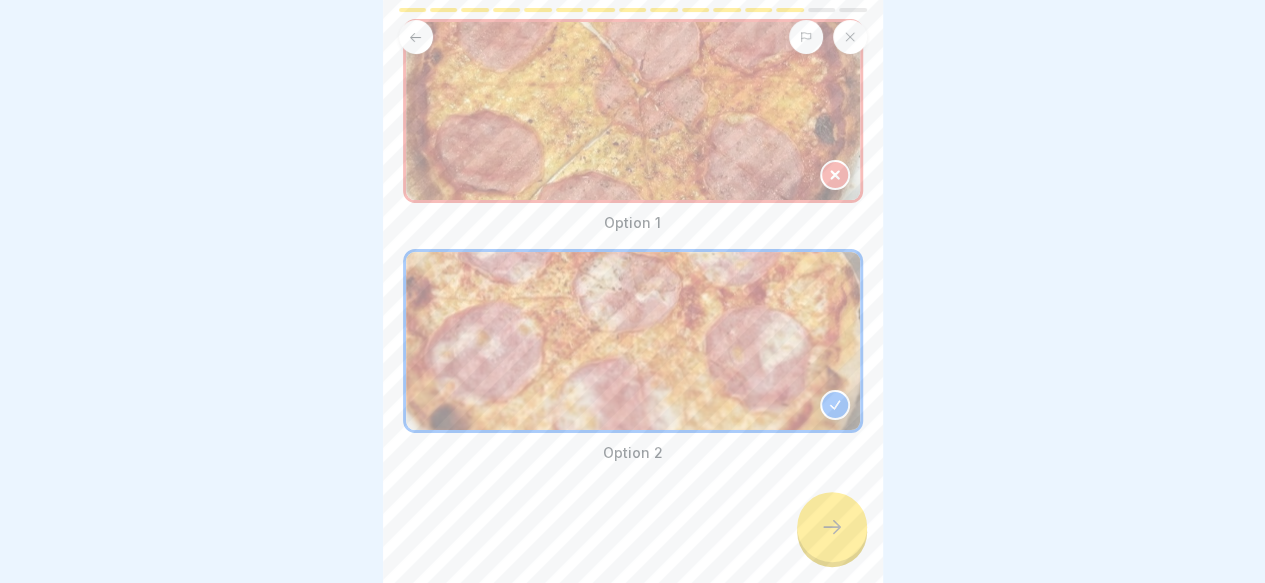 click 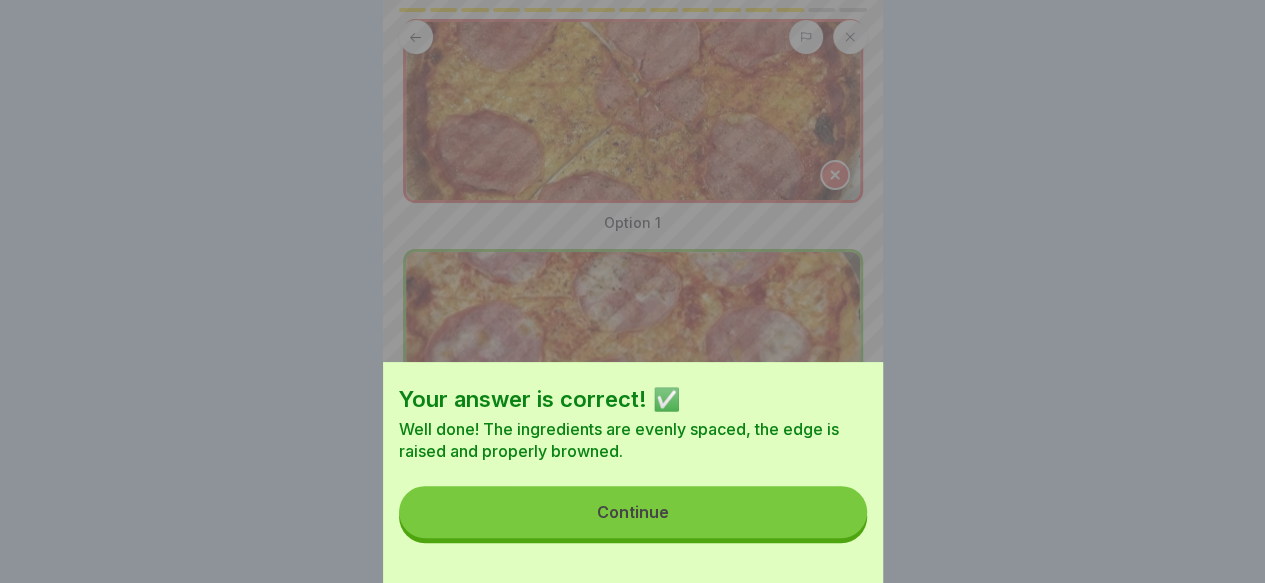 click on "Continue" at bounding box center (633, 512) 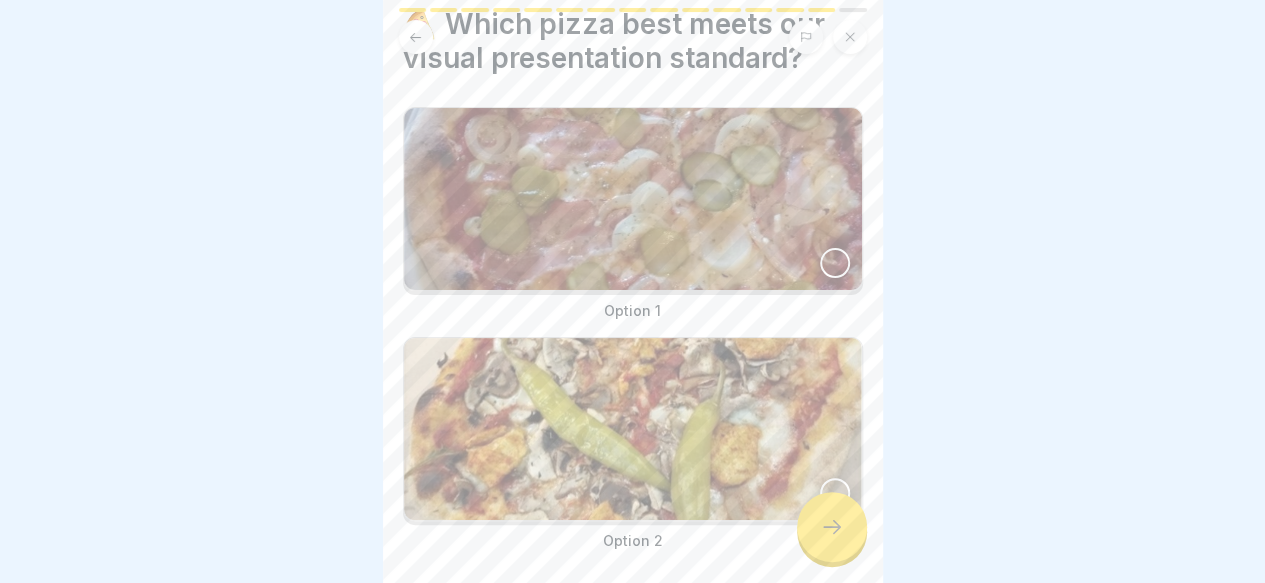 scroll, scrollTop: 159, scrollLeft: 0, axis: vertical 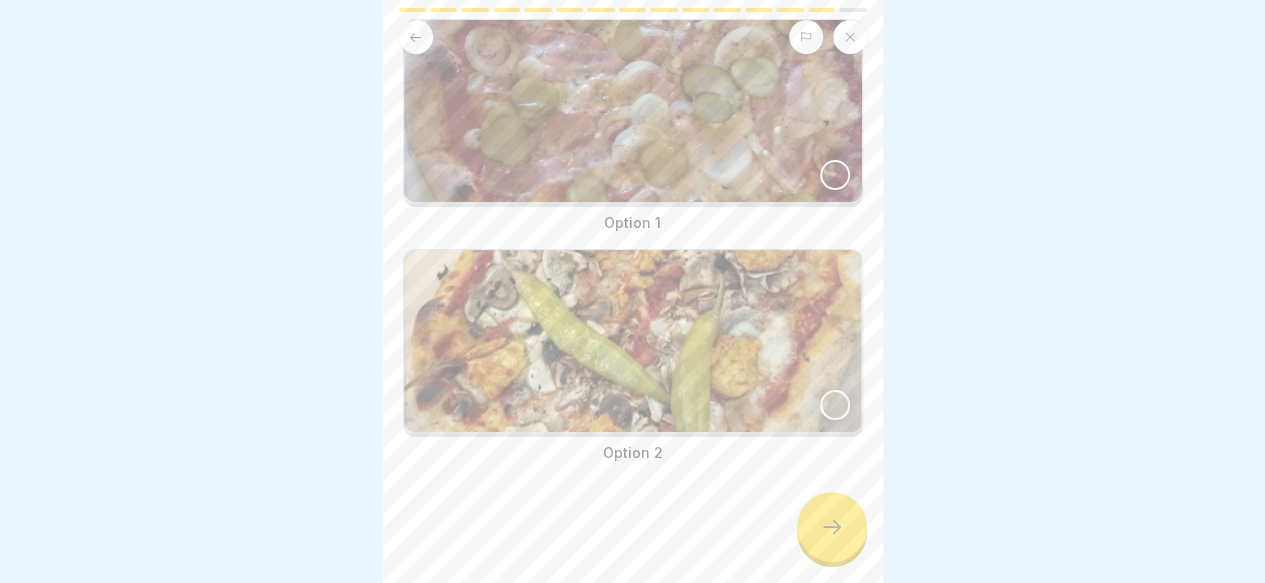 click at bounding box center [633, 341] 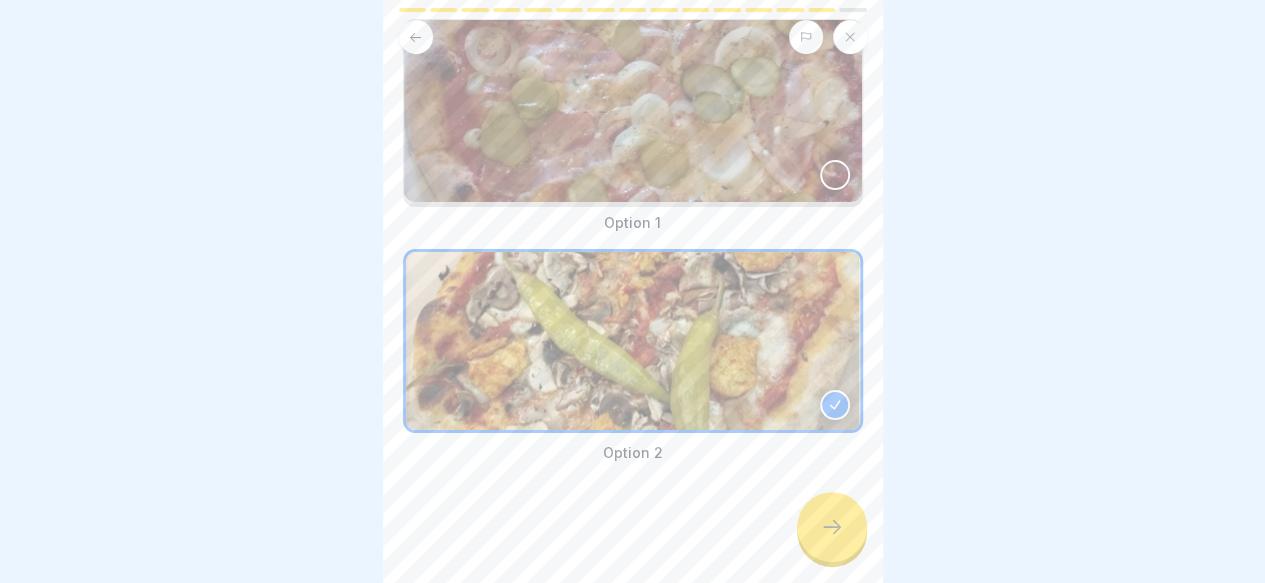click 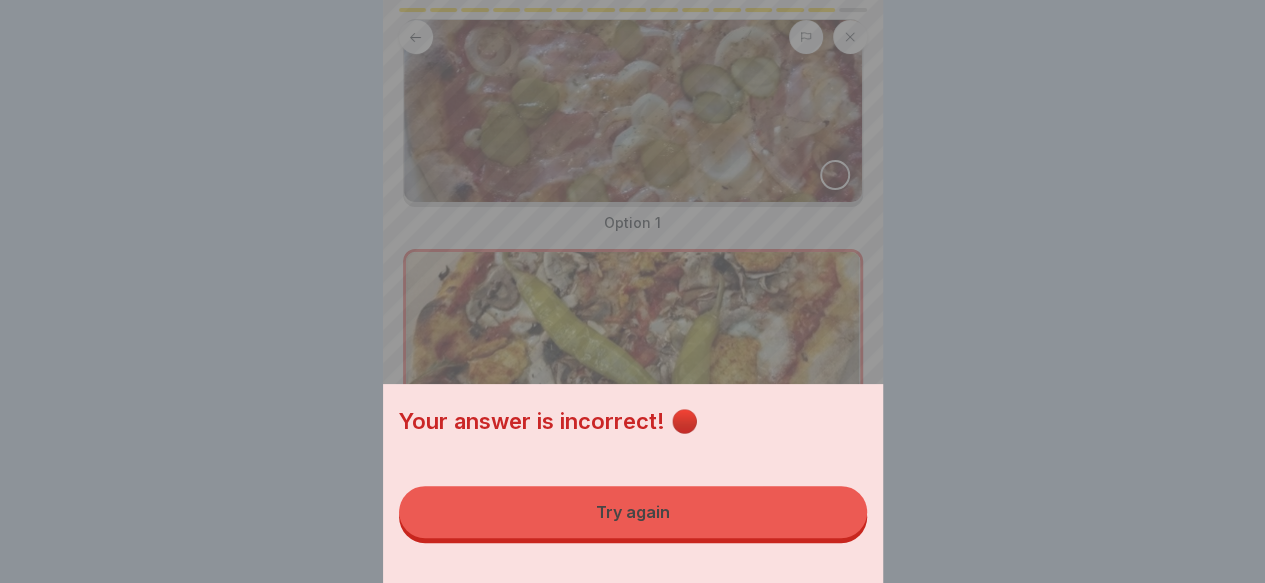 click on "Try again" at bounding box center (633, 512) 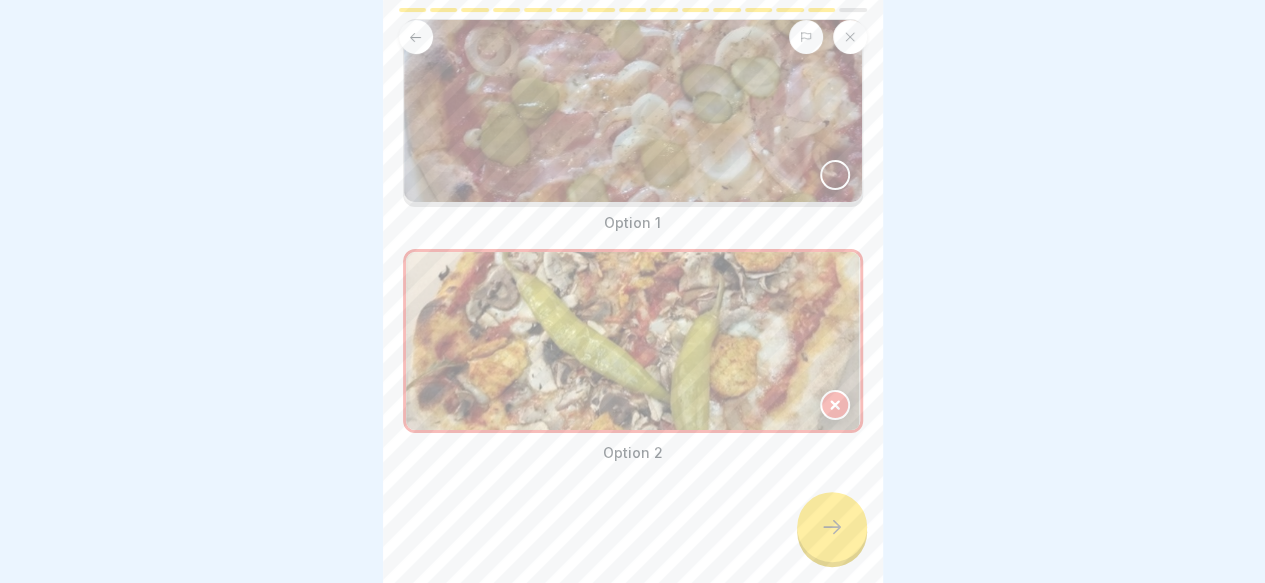 click on "Option 1" at bounding box center (633, 126) 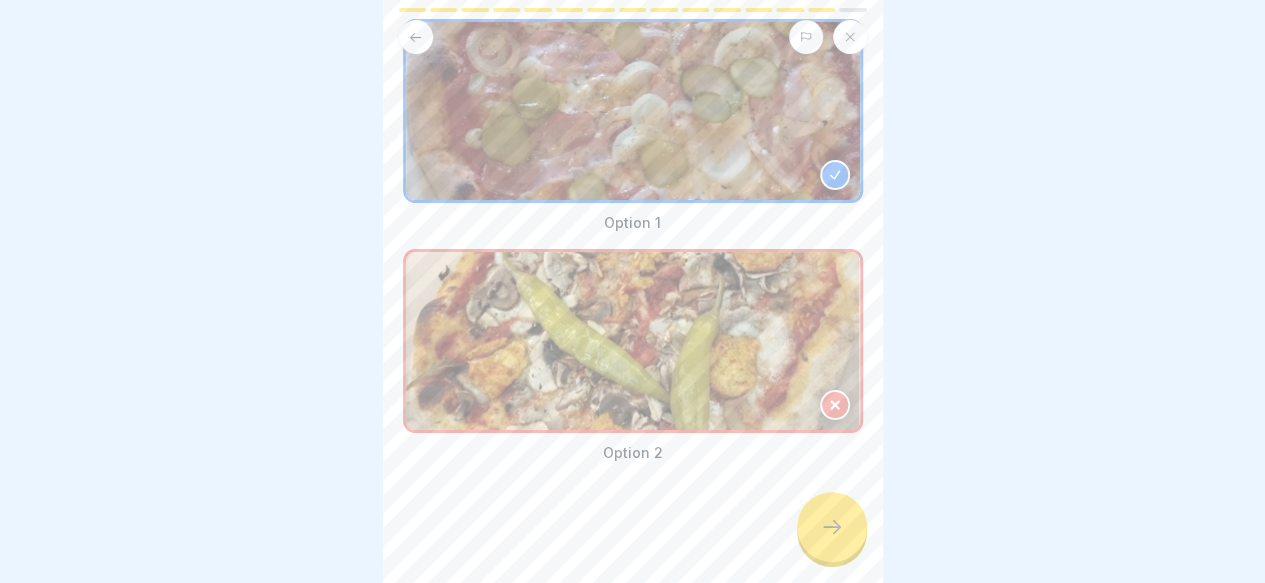 click 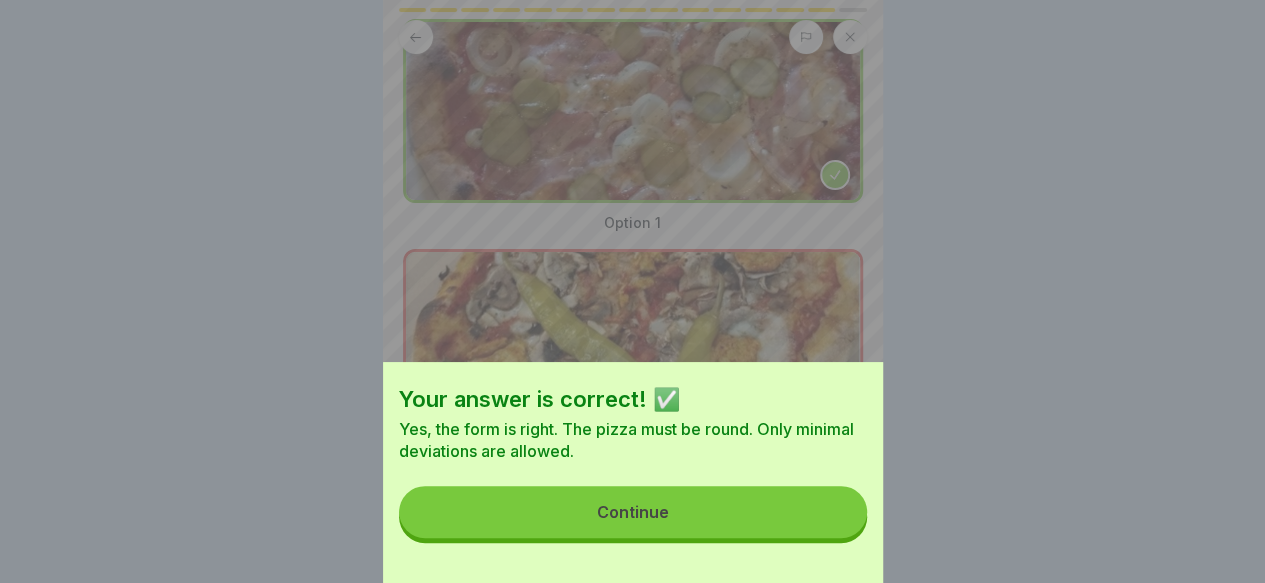 click on "Continue" at bounding box center (633, 512) 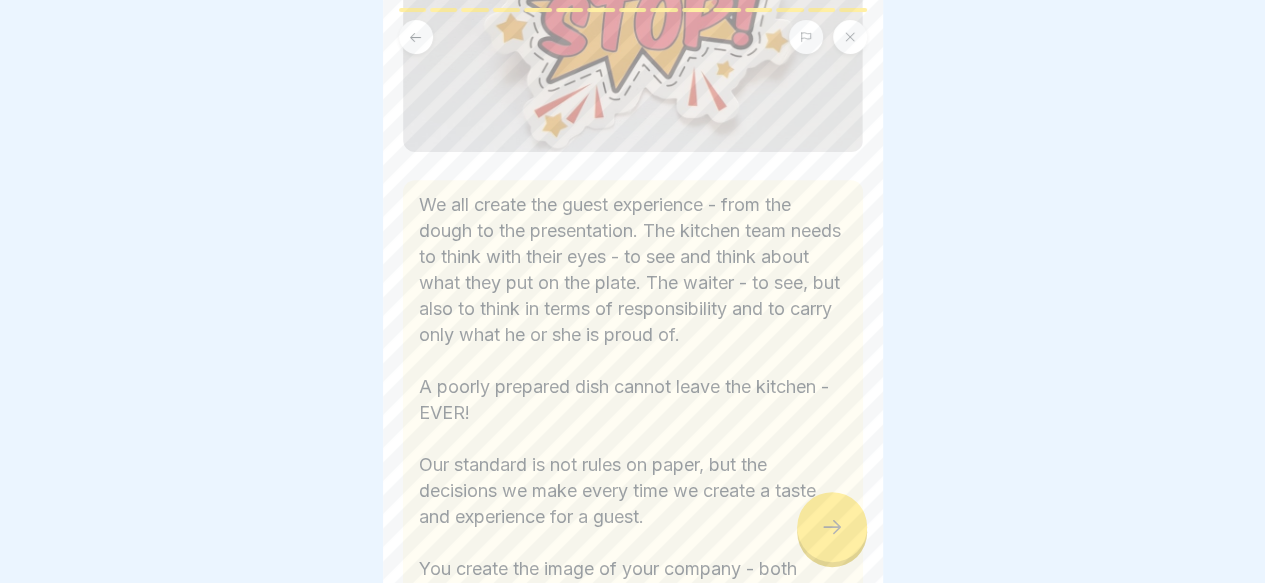 scroll, scrollTop: 588, scrollLeft: 0, axis: vertical 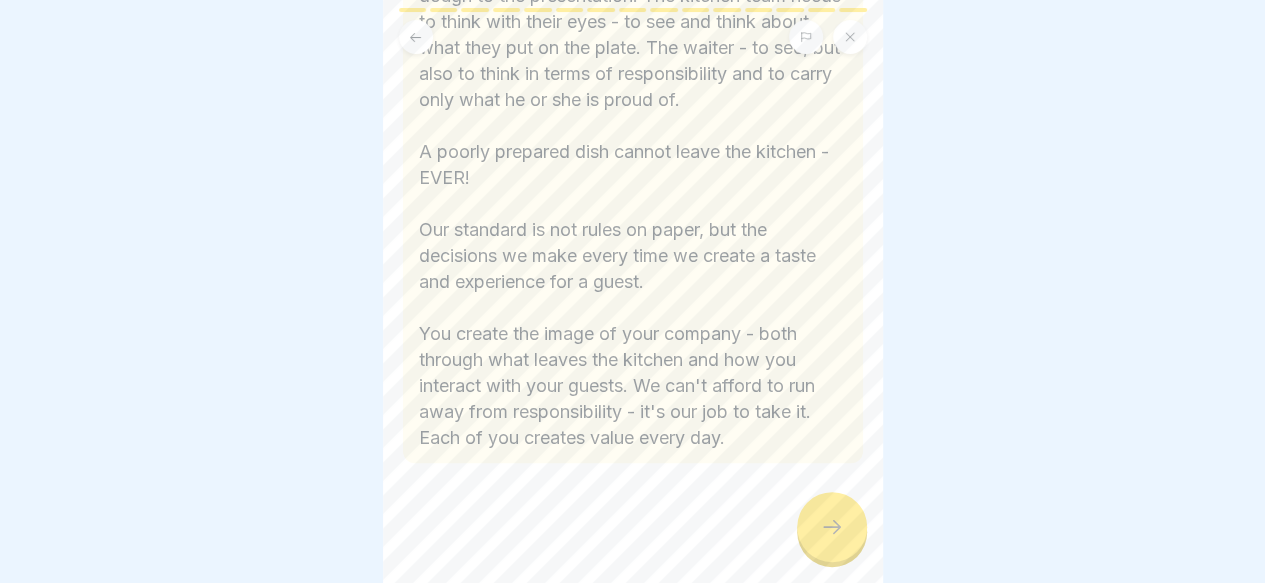 click 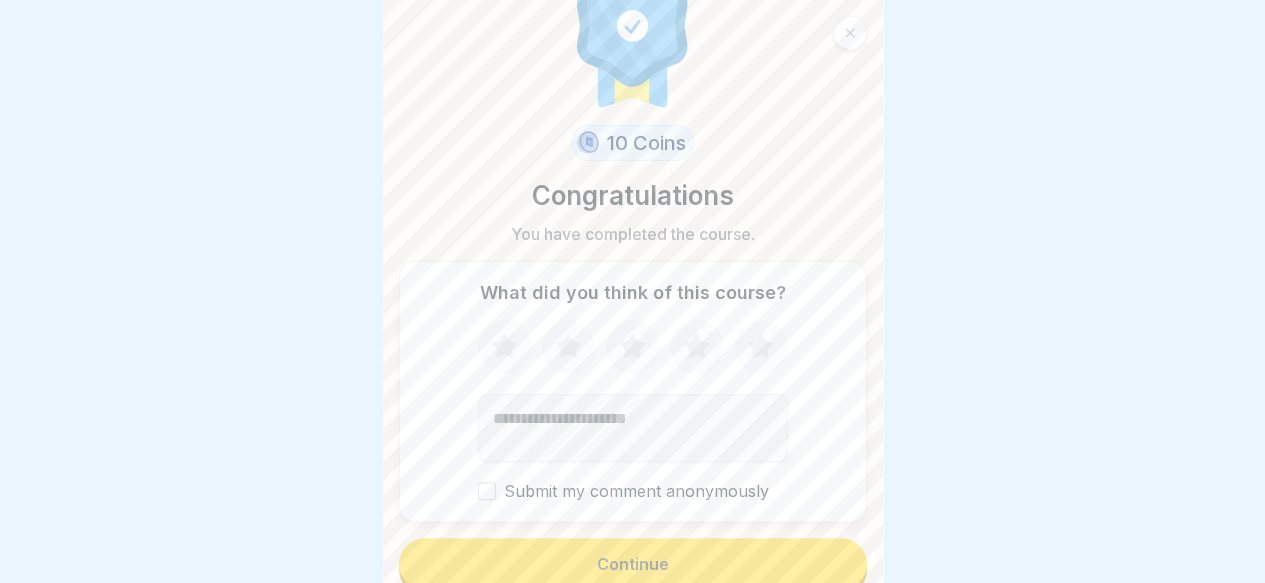 scroll, scrollTop: 68, scrollLeft: 0, axis: vertical 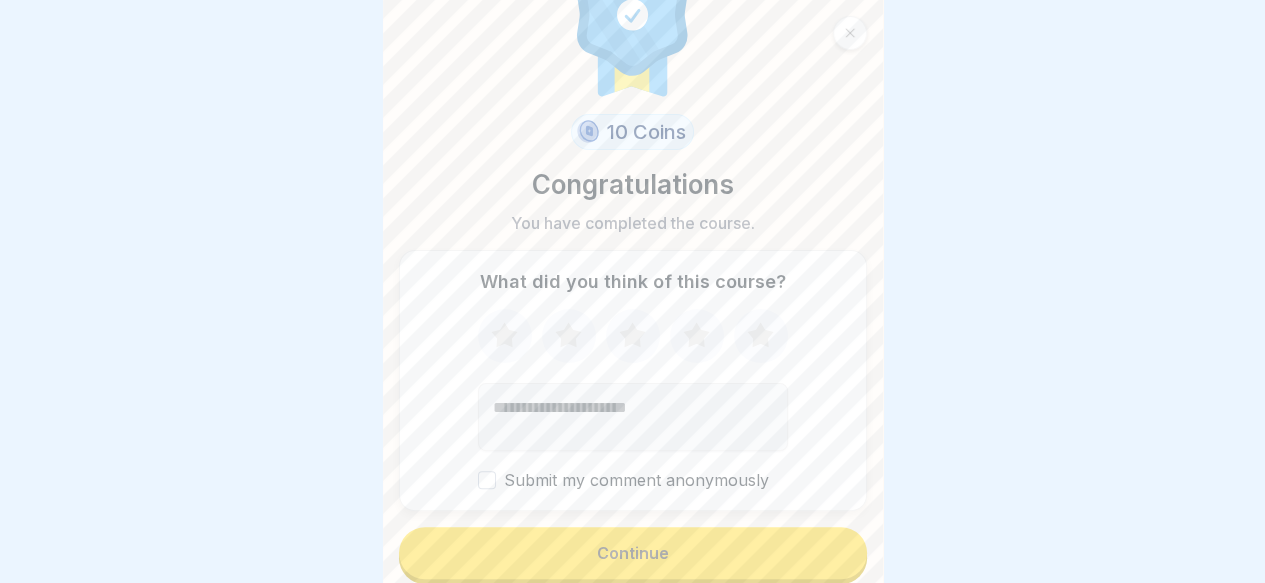 click on "Continue" at bounding box center (633, 553) 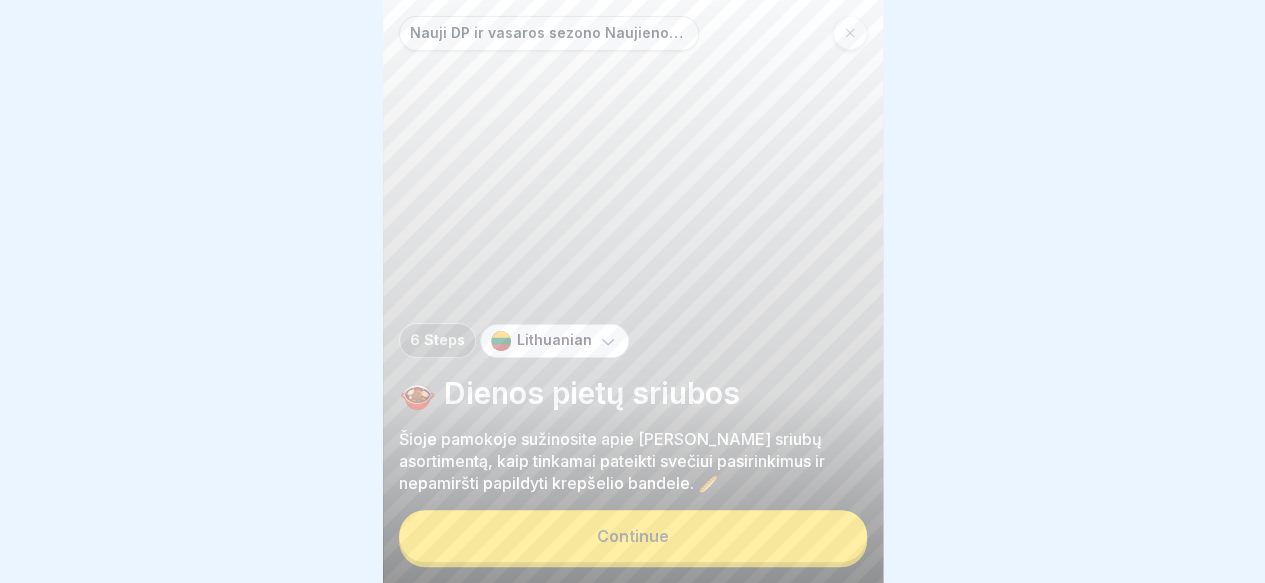 scroll, scrollTop: 15, scrollLeft: 0, axis: vertical 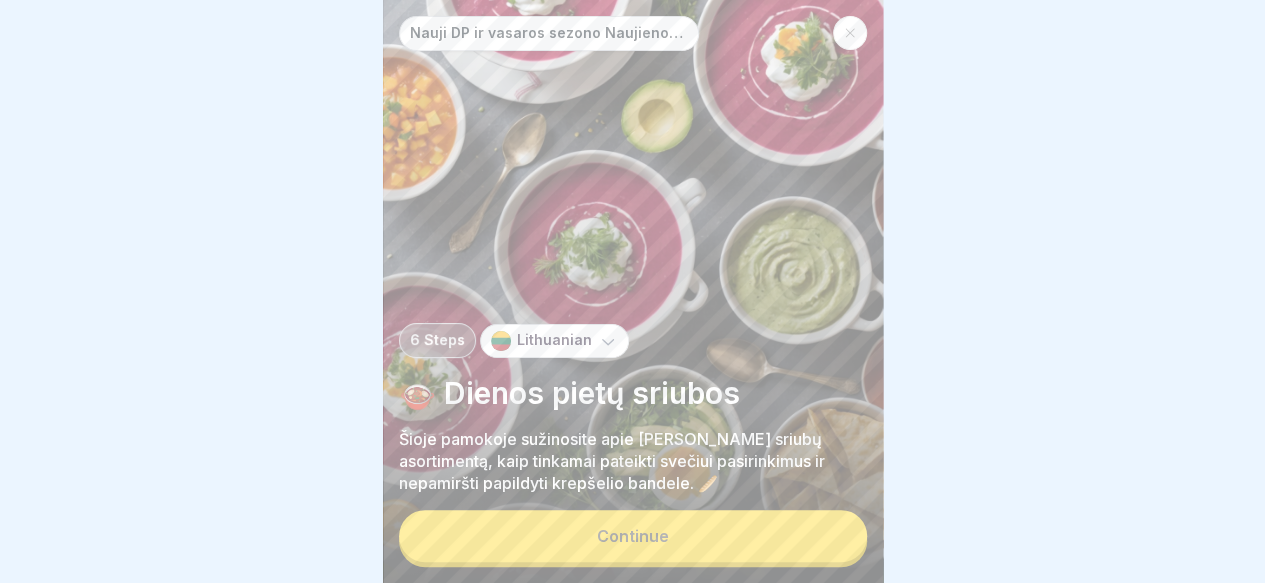 click 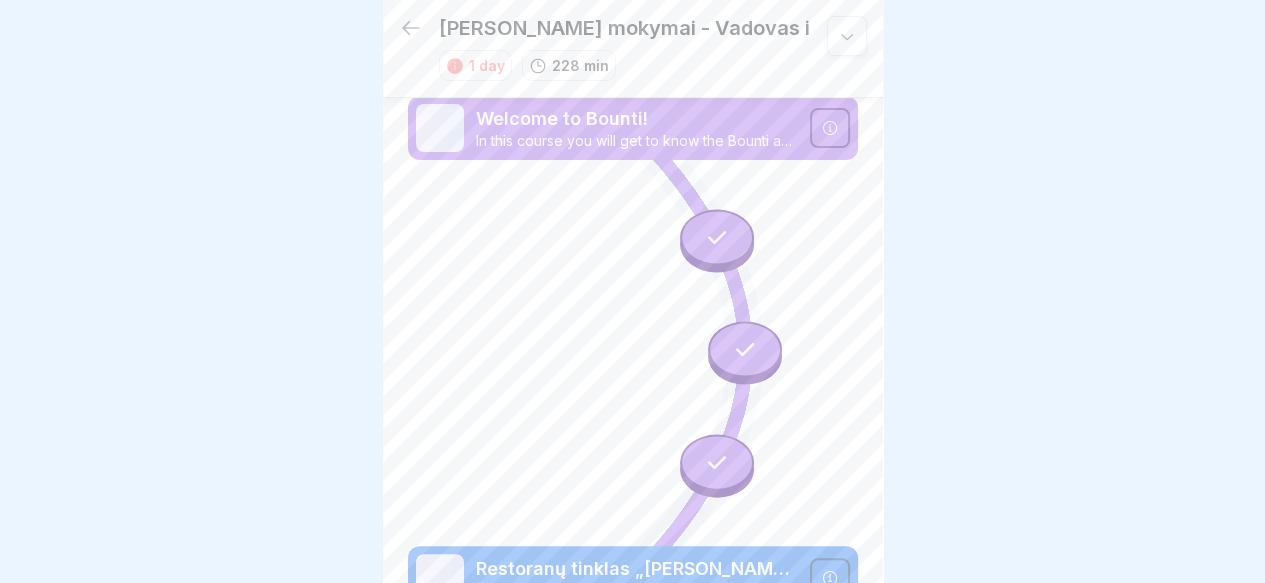 scroll, scrollTop: 8, scrollLeft: 0, axis: vertical 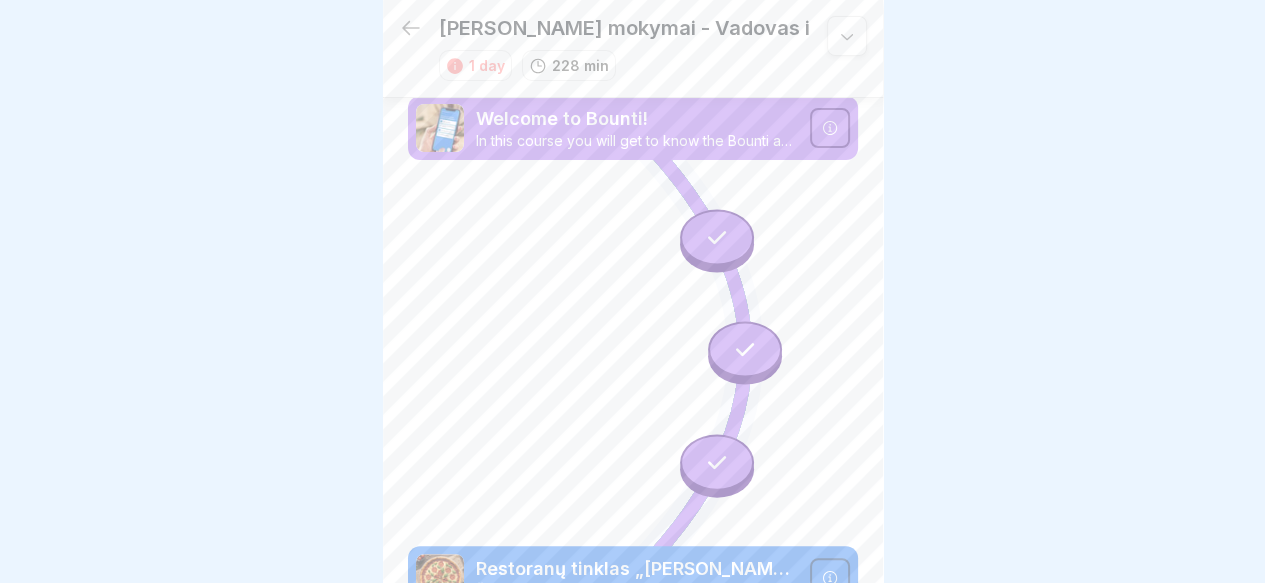 click 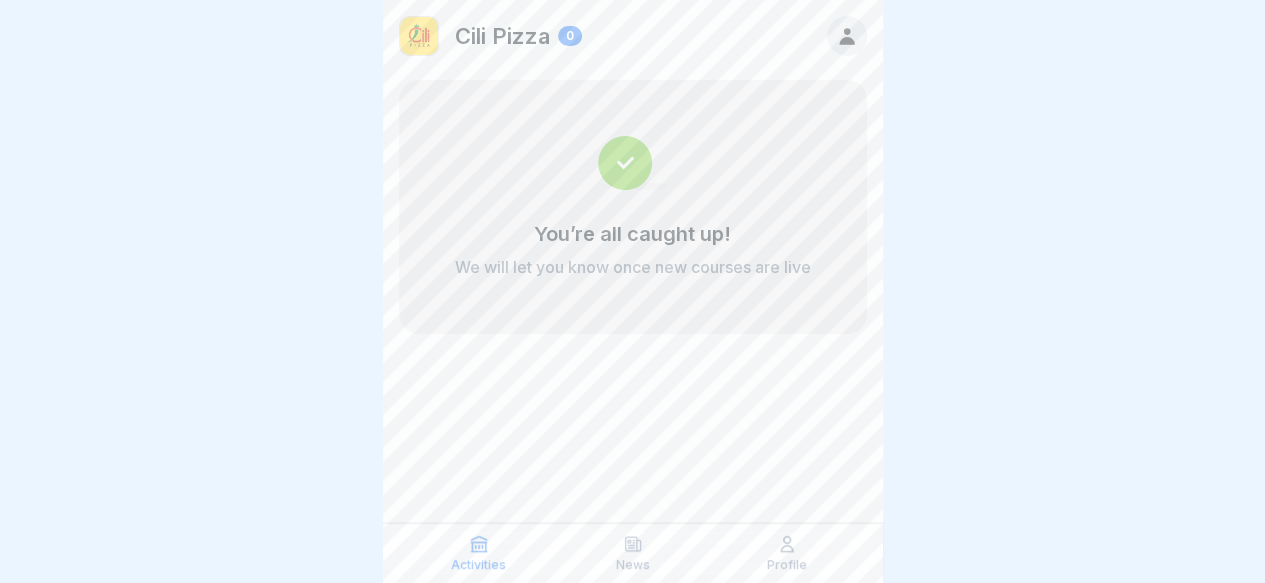 scroll, scrollTop: 0, scrollLeft: 0, axis: both 